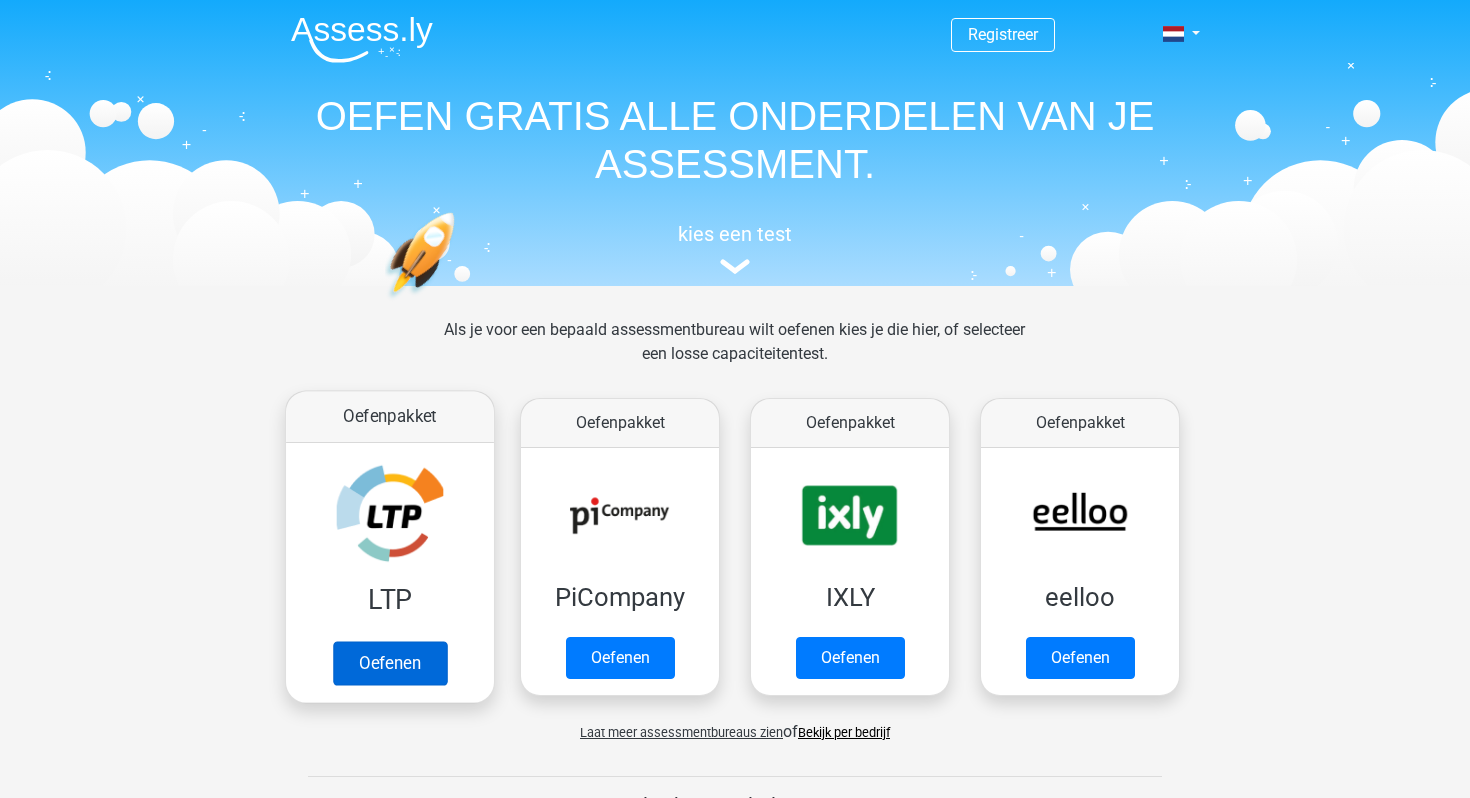 scroll, scrollTop: 3, scrollLeft: 0, axis: vertical 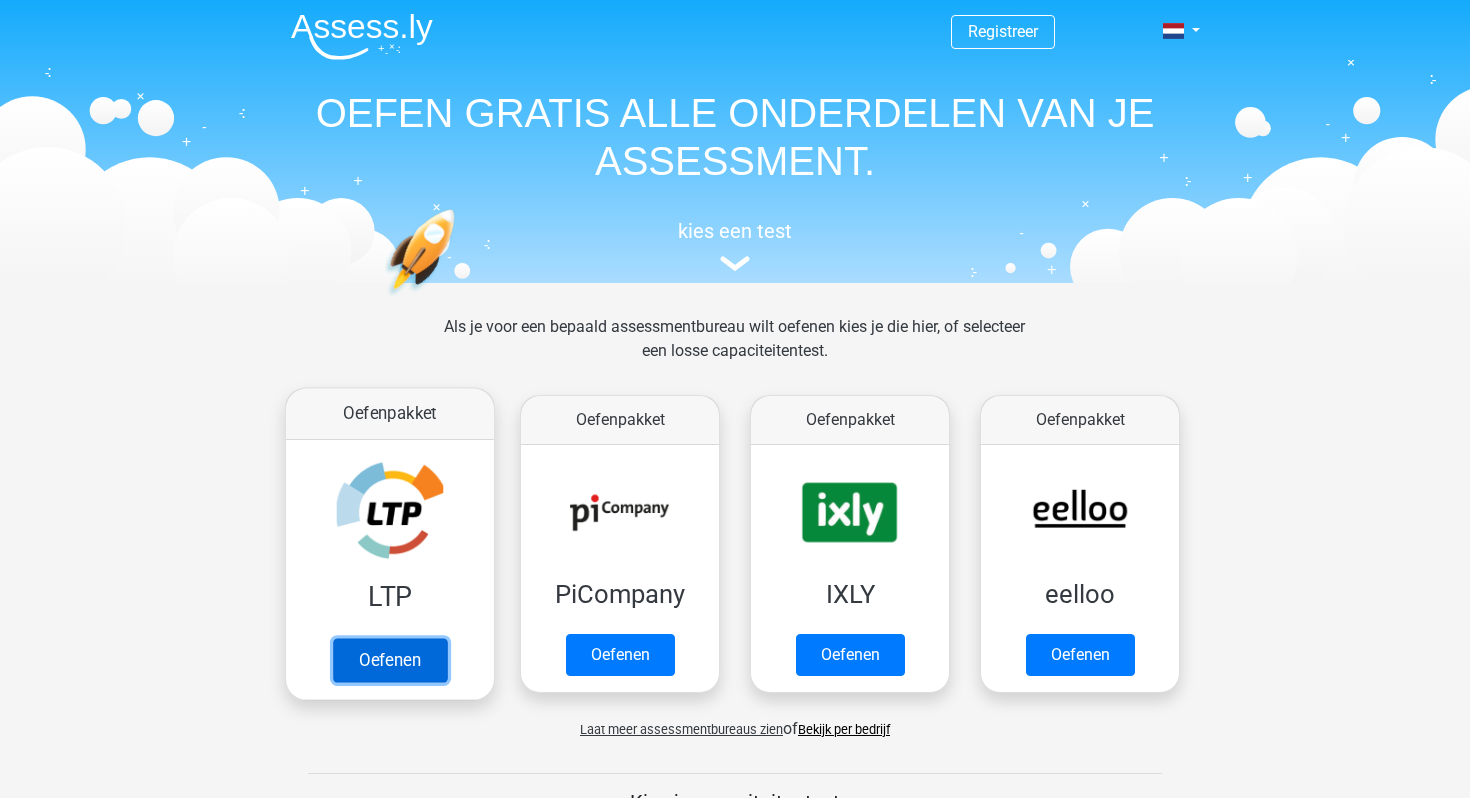 click on "Oefenen" at bounding box center [390, 660] 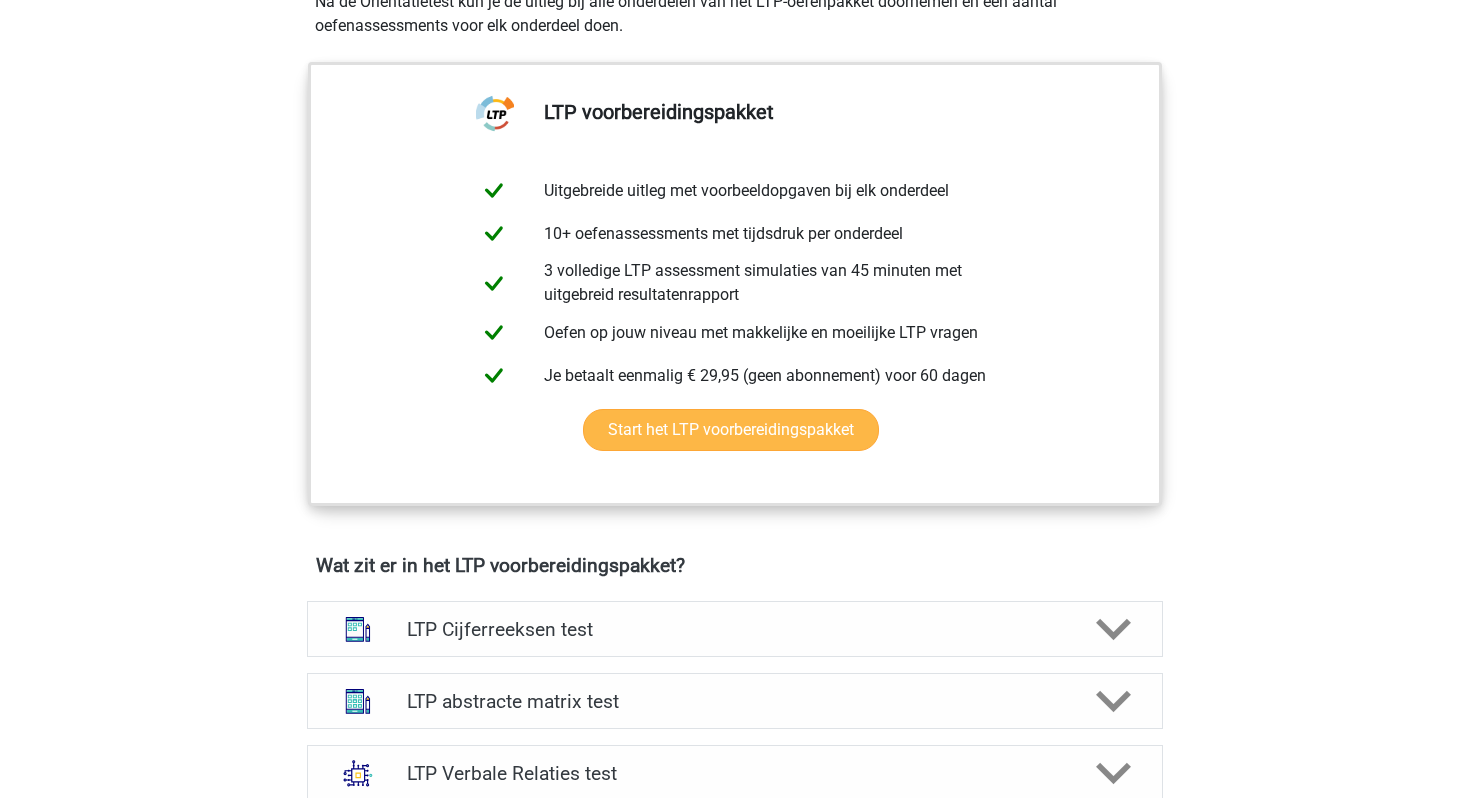 scroll, scrollTop: 750, scrollLeft: 0, axis: vertical 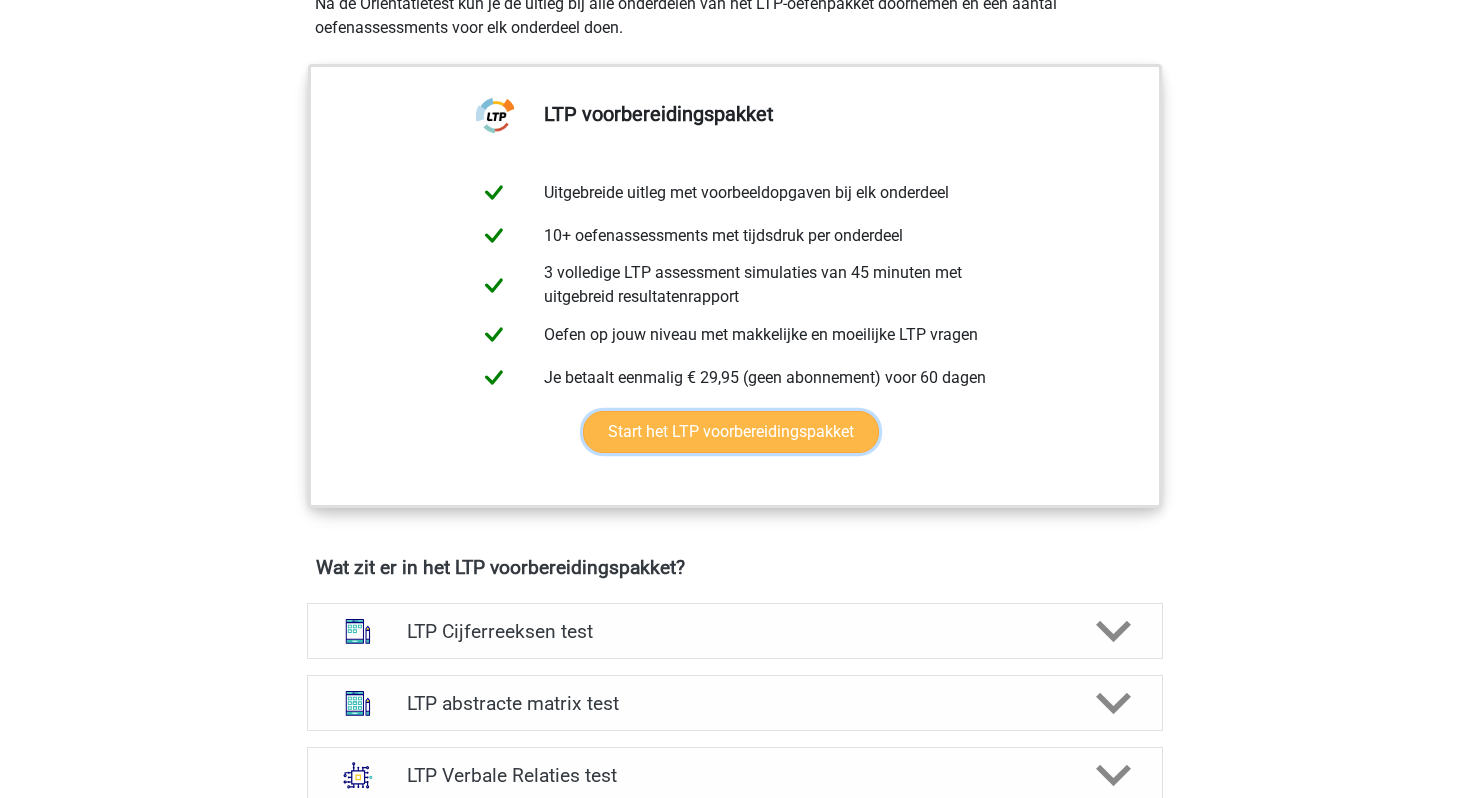 click on "Start het LTP voorbereidingspakket" at bounding box center [731, 432] 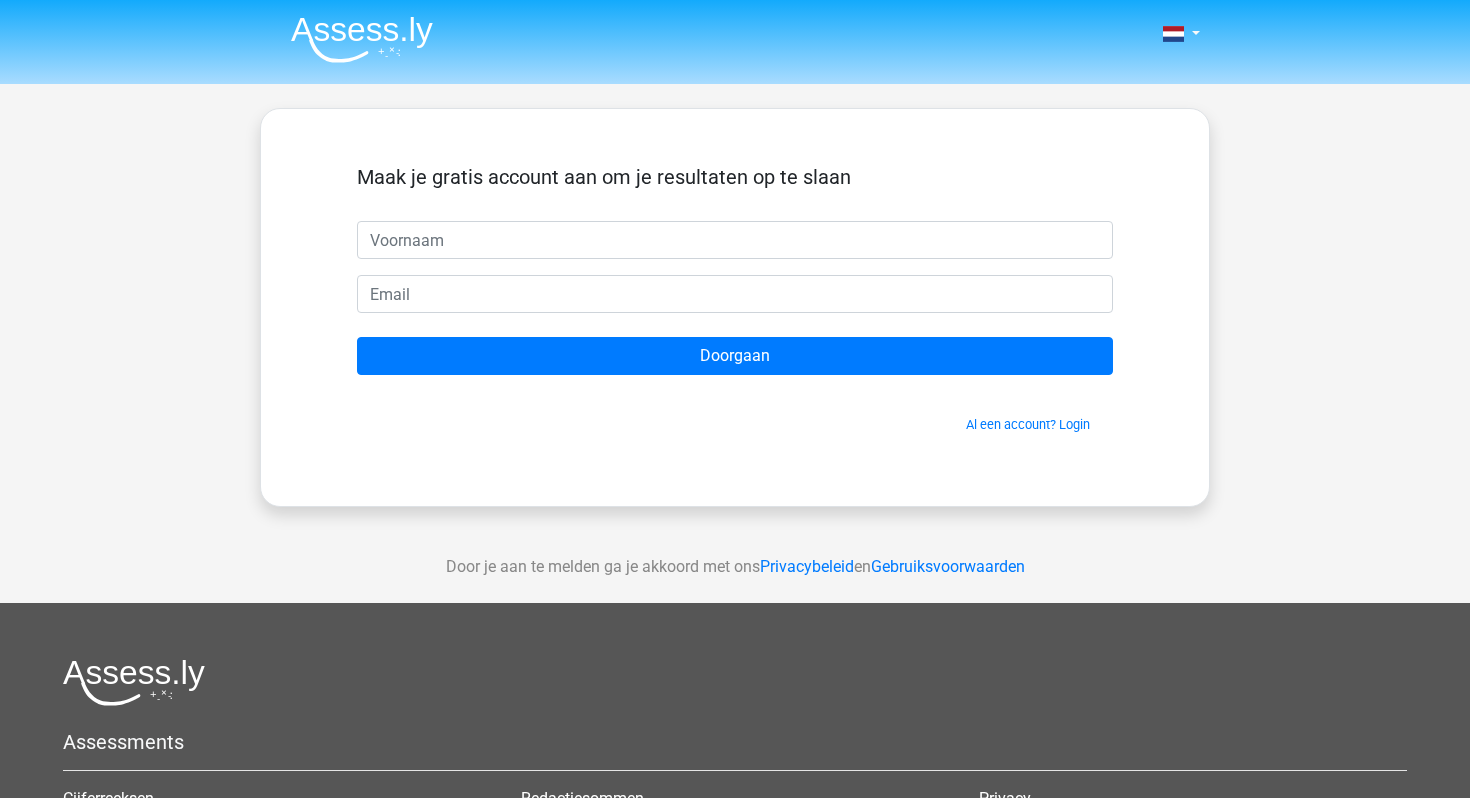 scroll, scrollTop: 0, scrollLeft: 0, axis: both 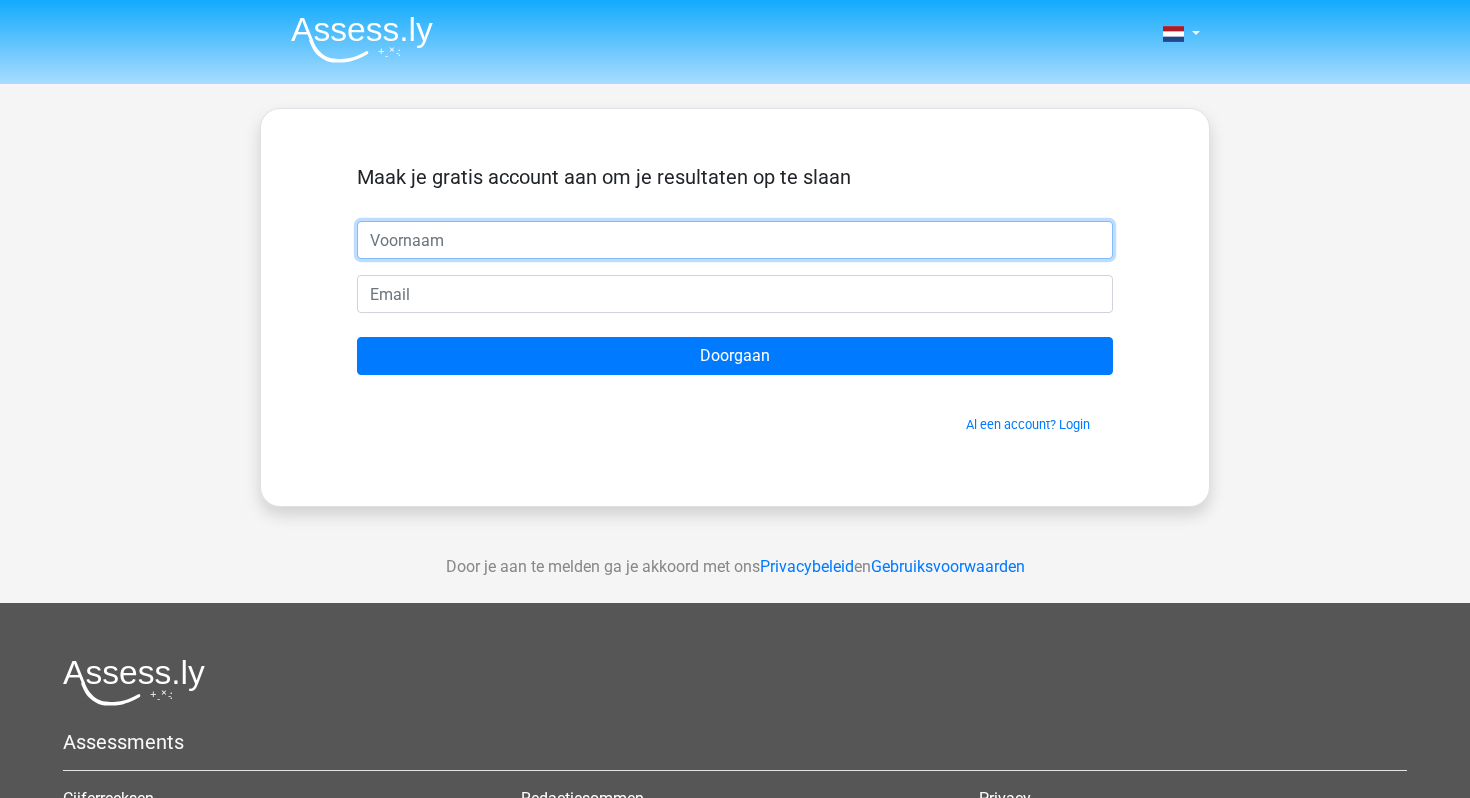 click at bounding box center (735, 240) 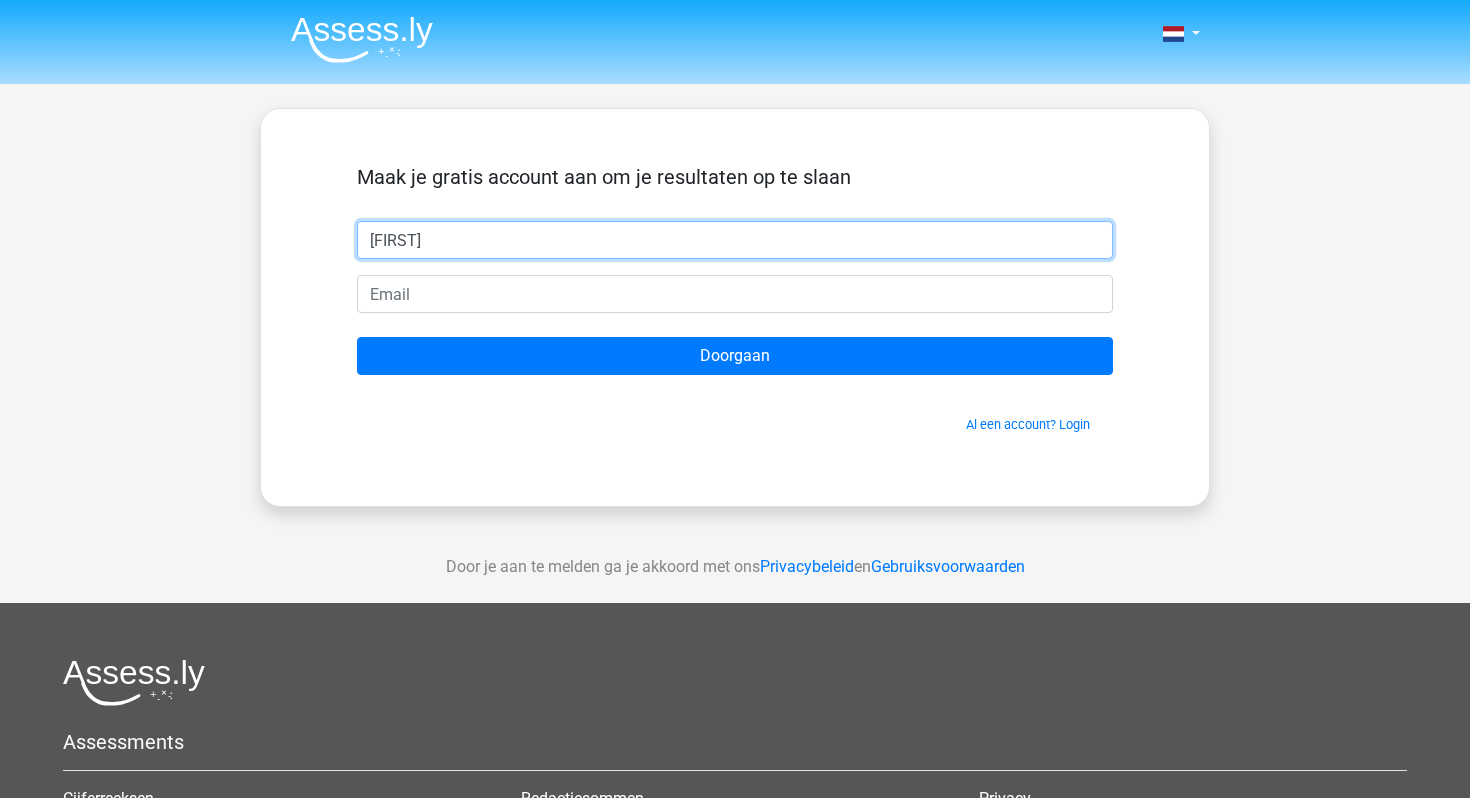 type on "[FIRST]" 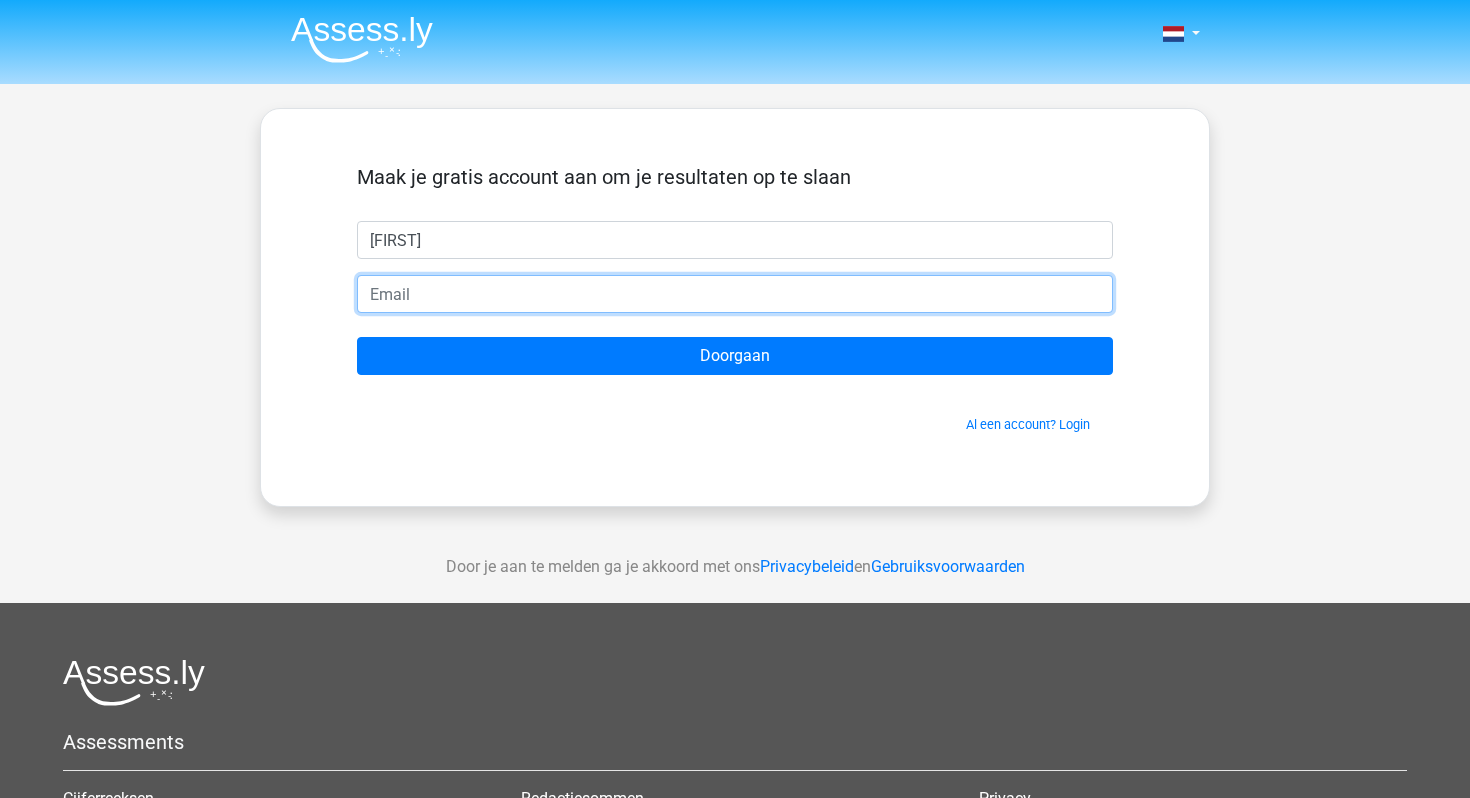 click at bounding box center [735, 294] 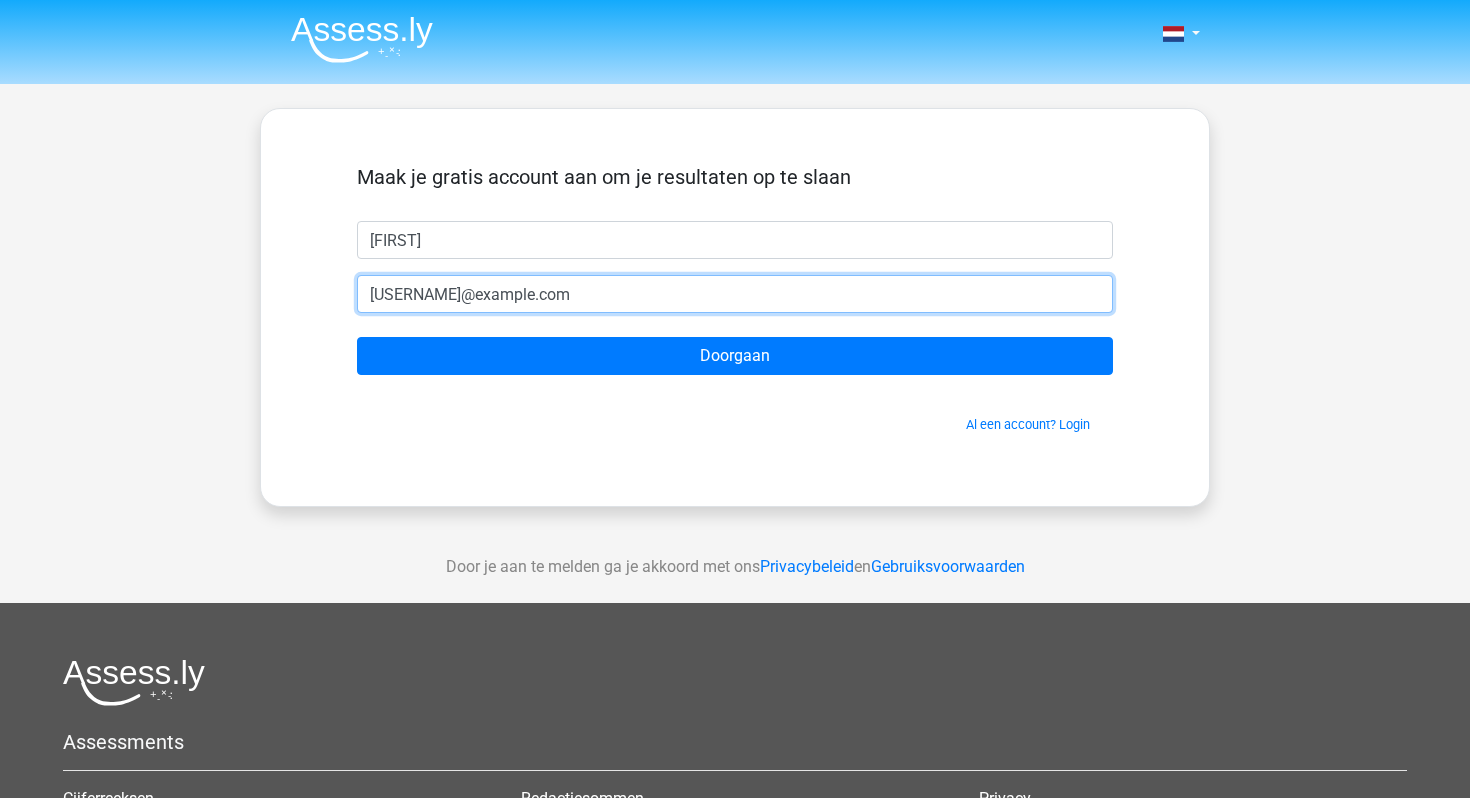 type on "[USERNAME]@[DOMAIN]" 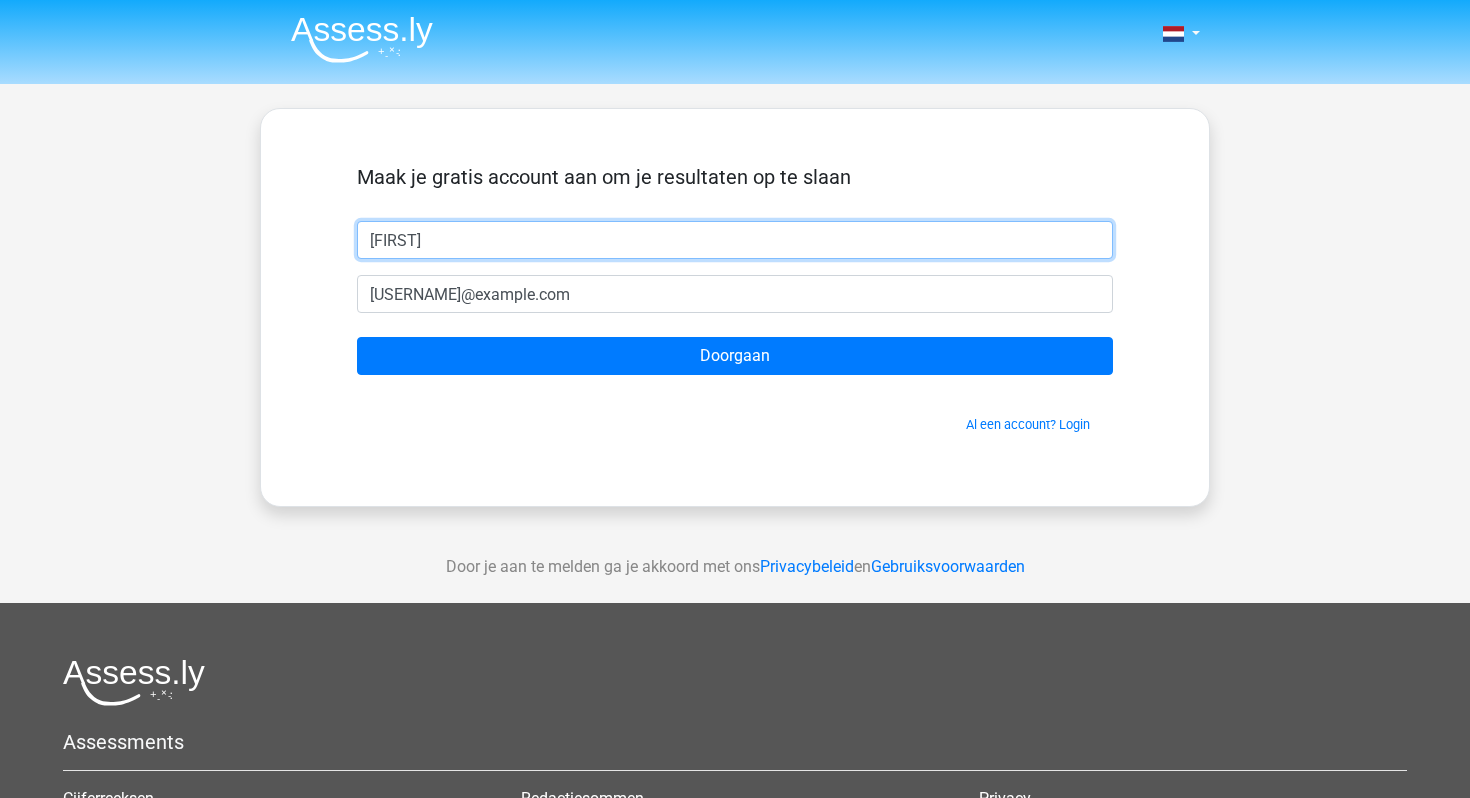click on "[FIRST]" at bounding box center [735, 240] 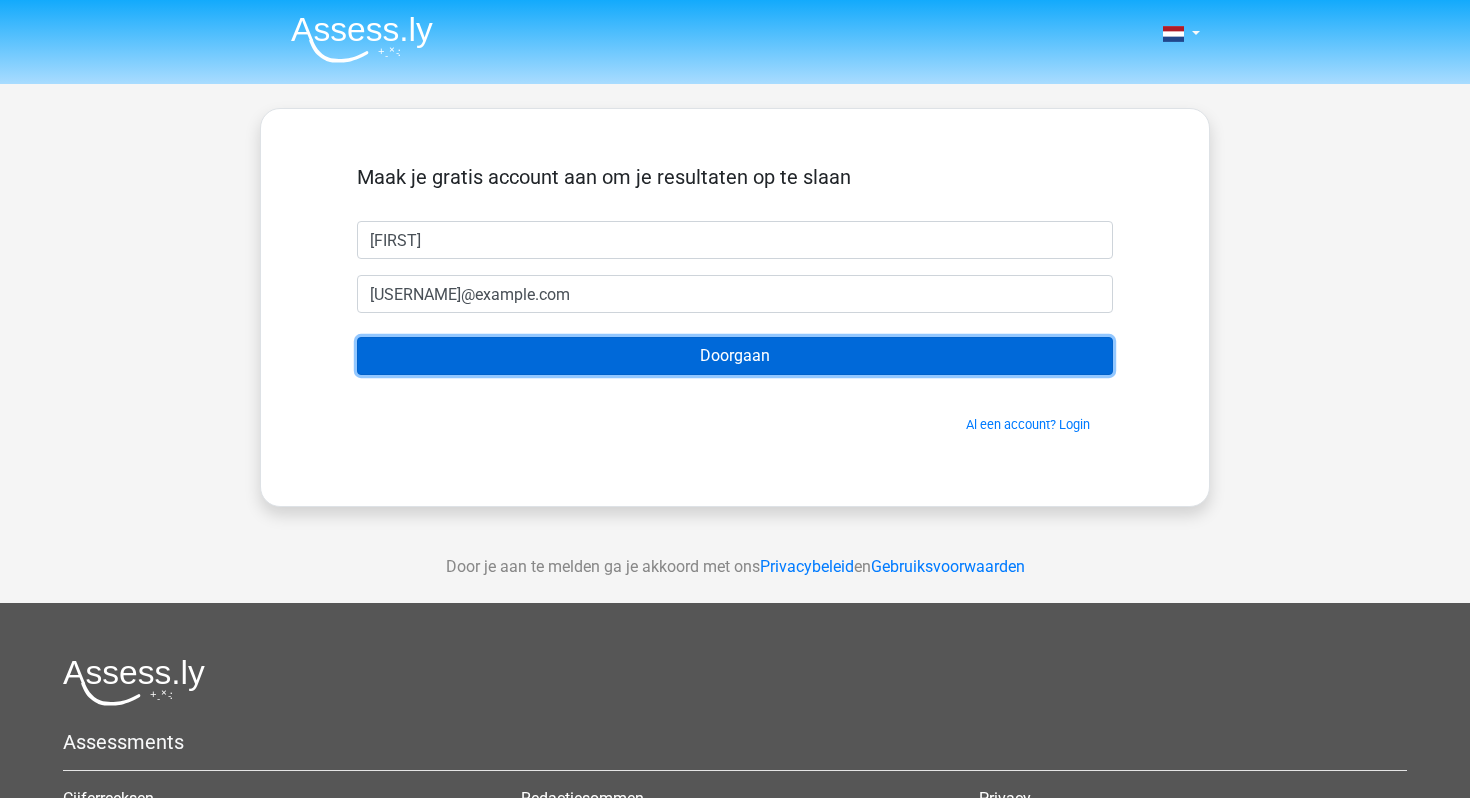click on "Doorgaan" at bounding box center [735, 356] 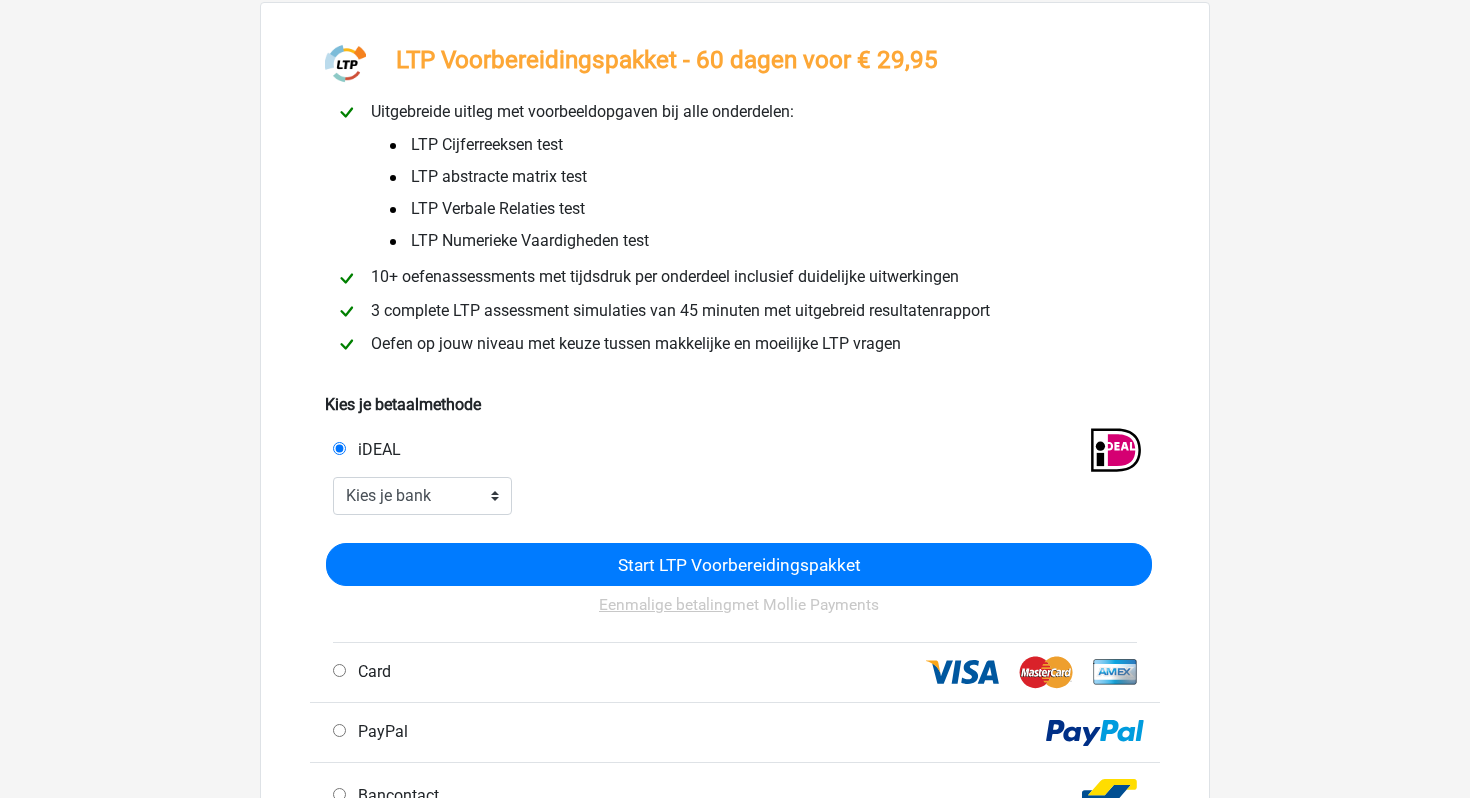 scroll, scrollTop: 165, scrollLeft: 0, axis: vertical 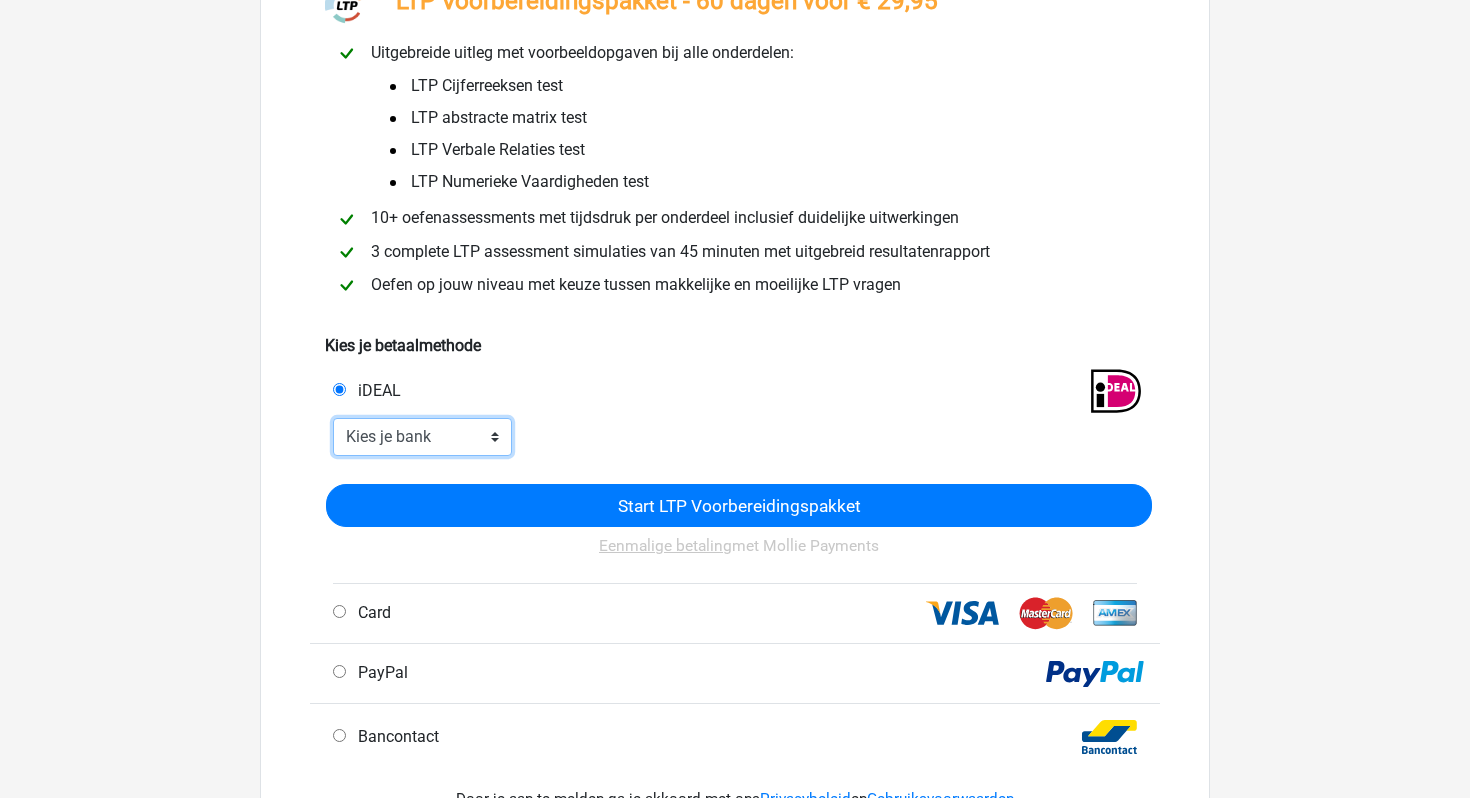 click on "Kies je bank
ABN AMRO
ING
Rabobank
ASN Bank
bunq
Knab
N26
NN
Regiobank
Revolut
SNS Bank
Triodos
Van Lanschot Kempen" at bounding box center [422, 437] 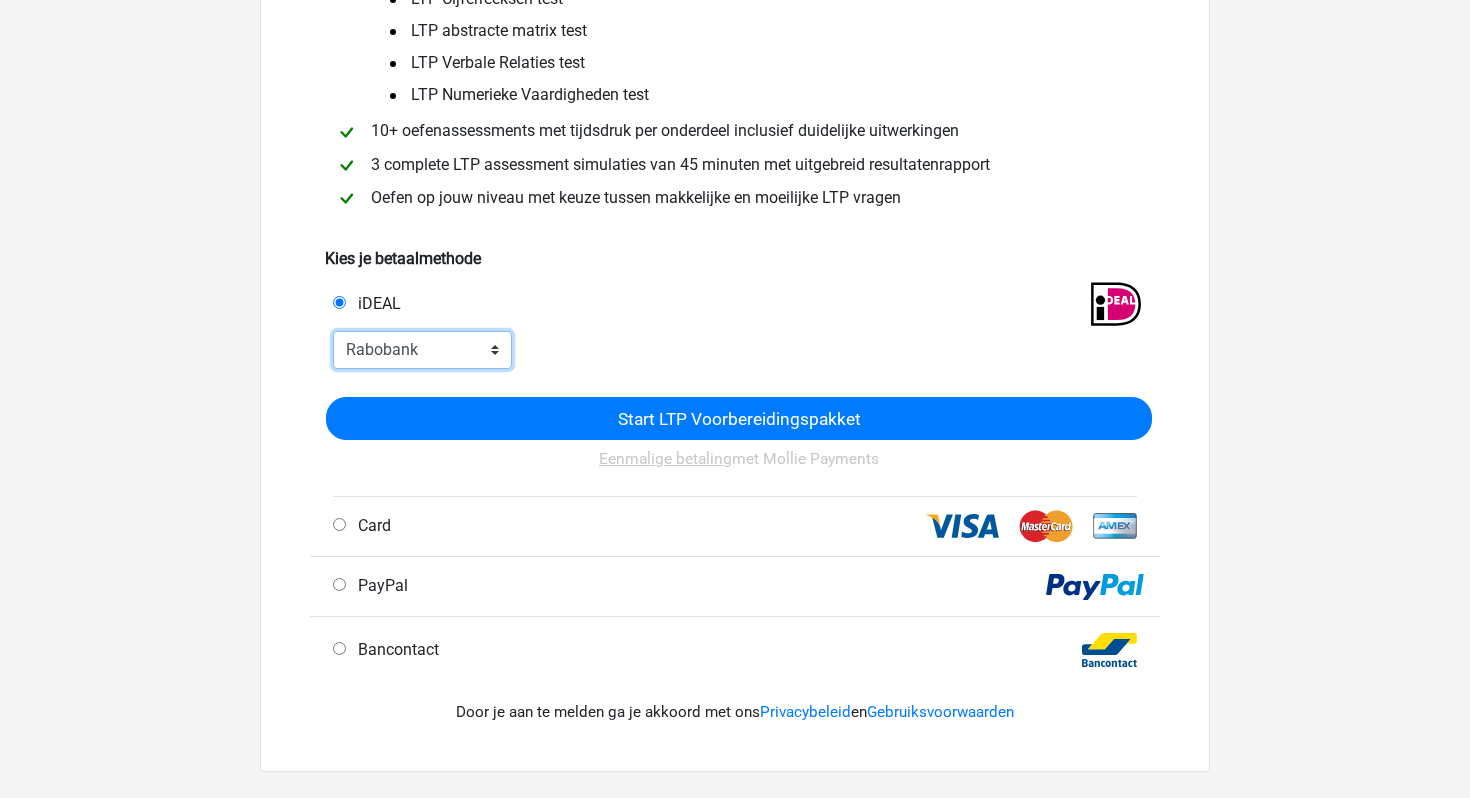 scroll, scrollTop: 280, scrollLeft: 0, axis: vertical 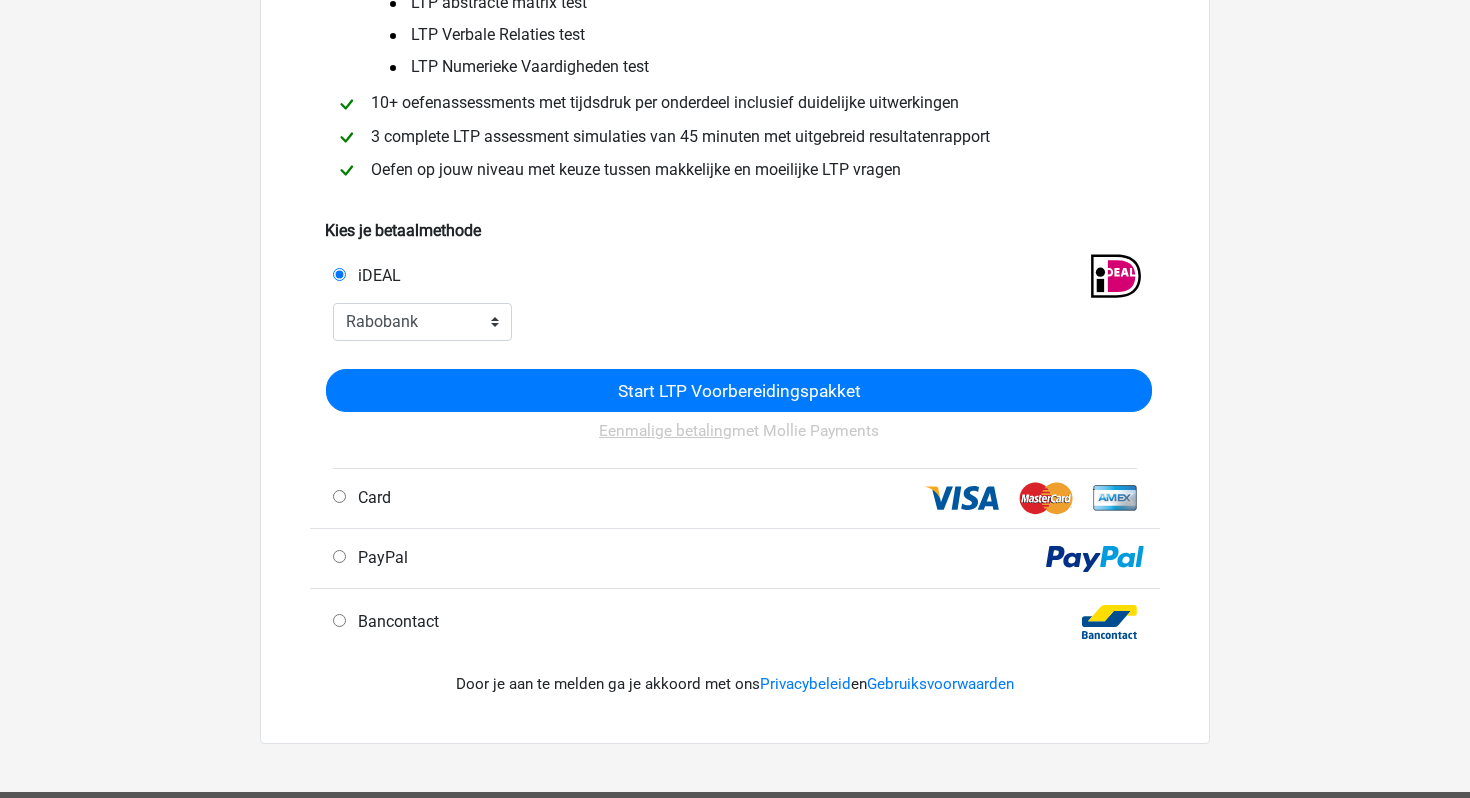 click on "PayPal" at bounding box center [735, 559] 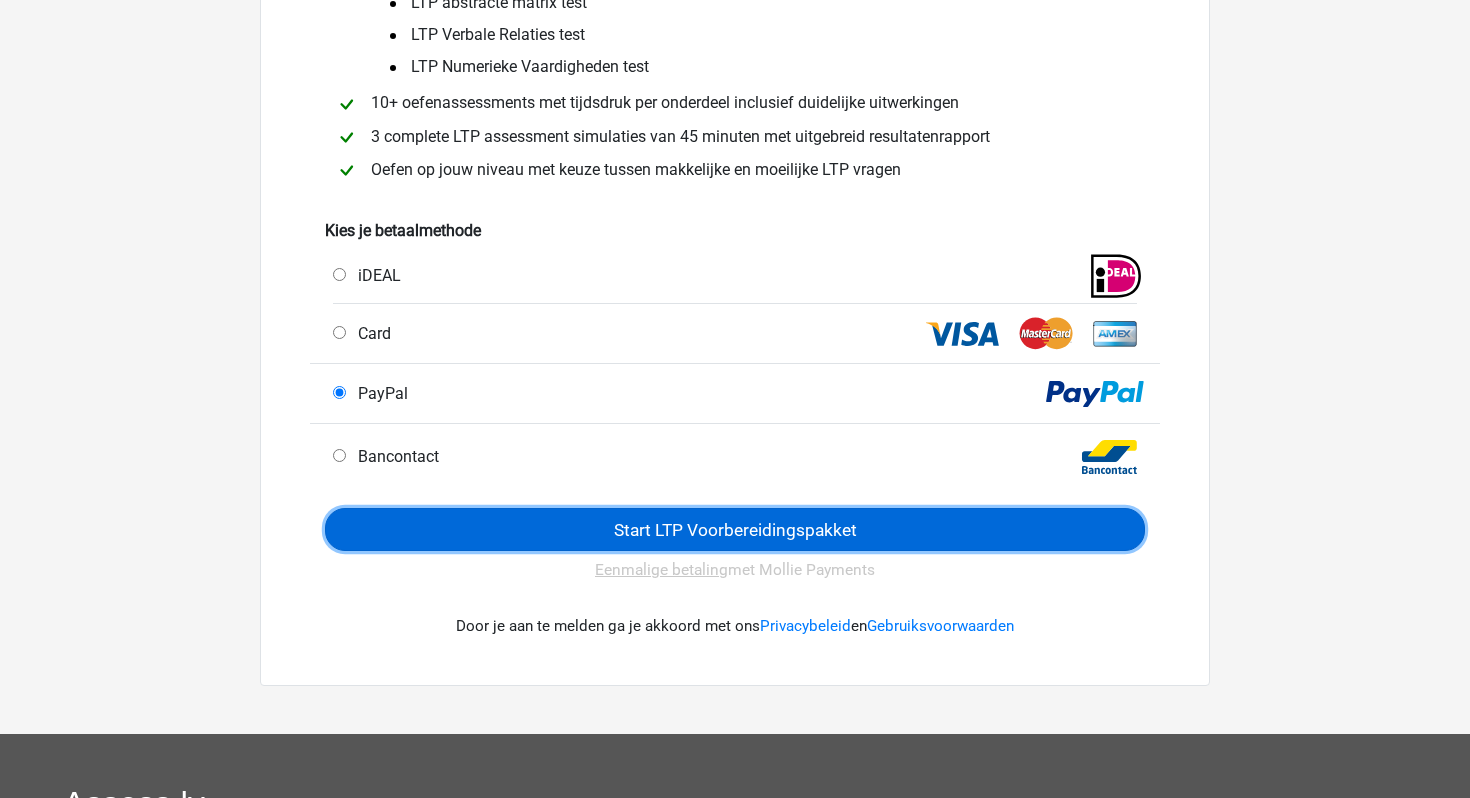 click on "Start LTP Voorbereidingspakket" at bounding box center [735, 529] 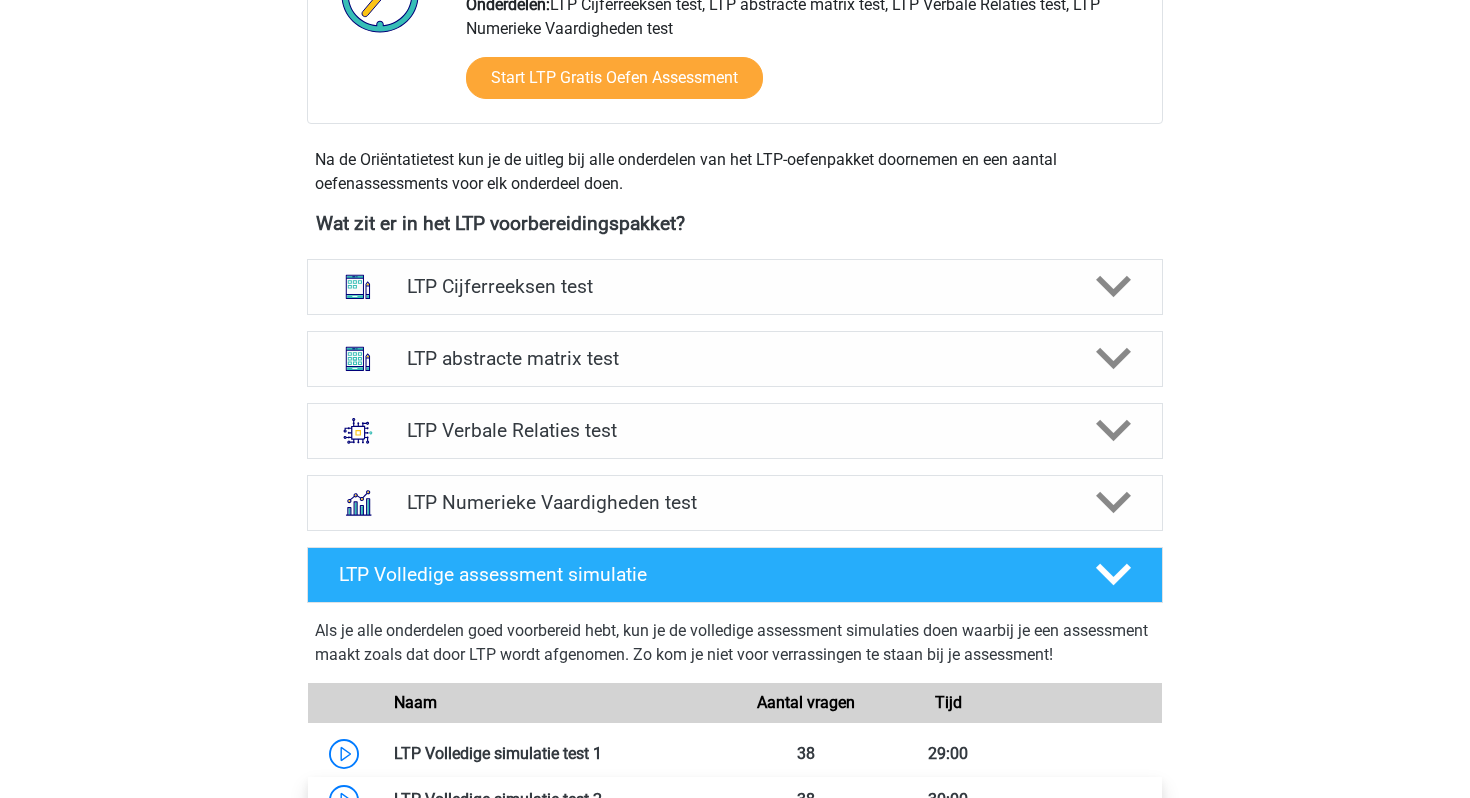 scroll, scrollTop: 1145, scrollLeft: 0, axis: vertical 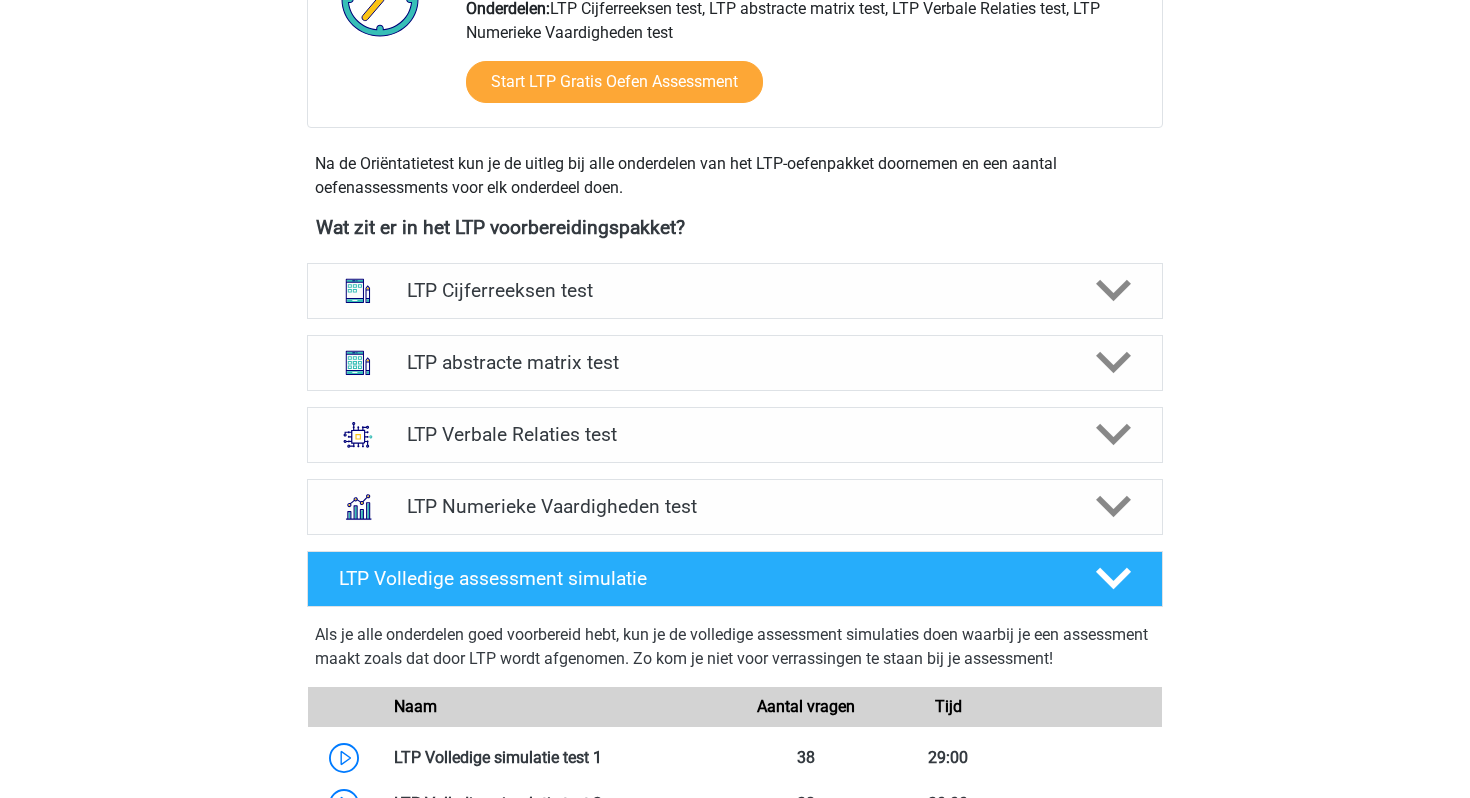 click on "Als je alle onderdelen goed voorbereid hebt, kun je de volledige assessment simulaties doen waarbij je een assessment maakt zoals dat door LTP wordt afgenomen. Zo kom je niet voor verrassingen te staan bij je assessment!
Naam
Aantal vragen
Tijd" at bounding box center [735, 790] 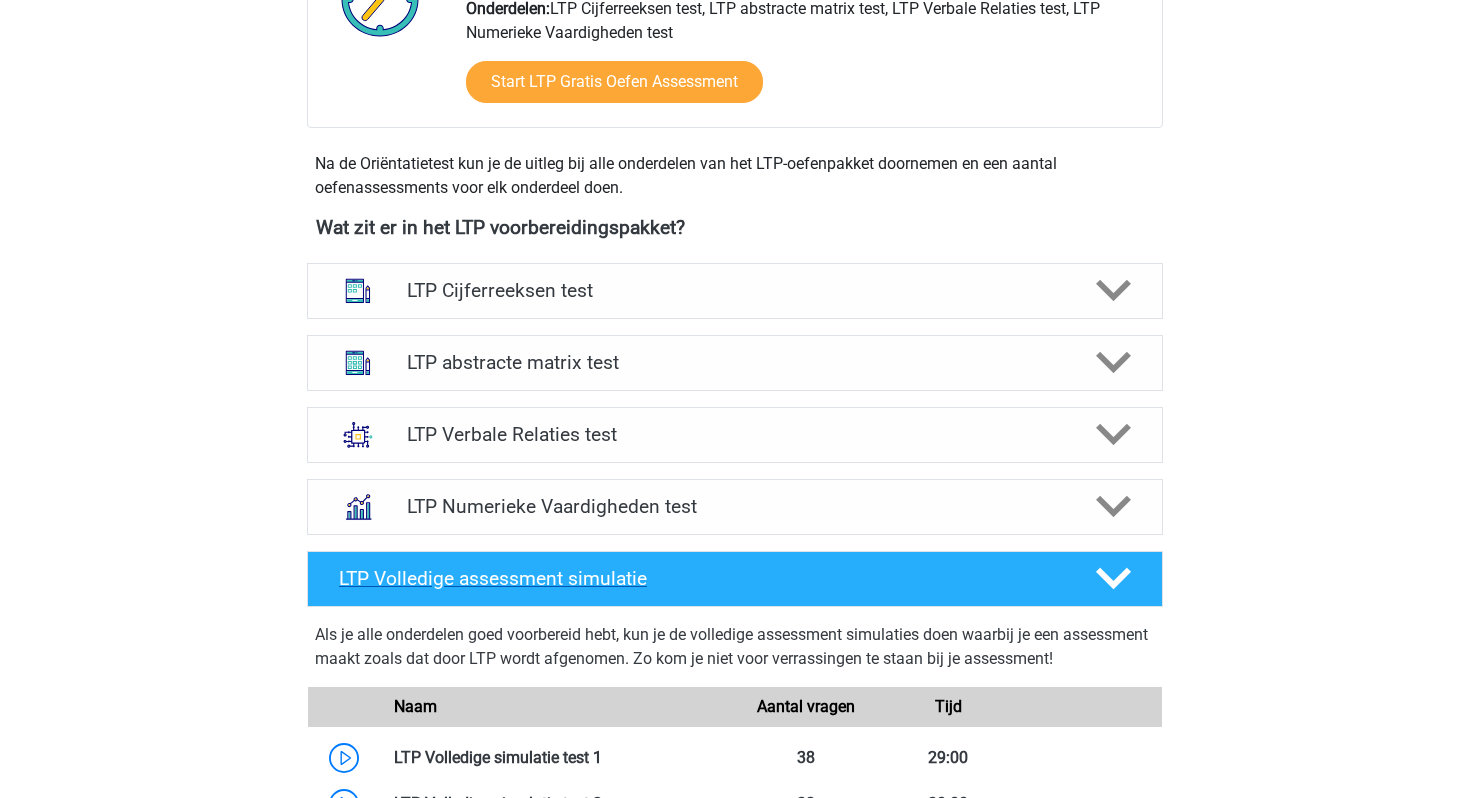 click on "LTP Volledige assessment simulatie" at bounding box center [735, 579] 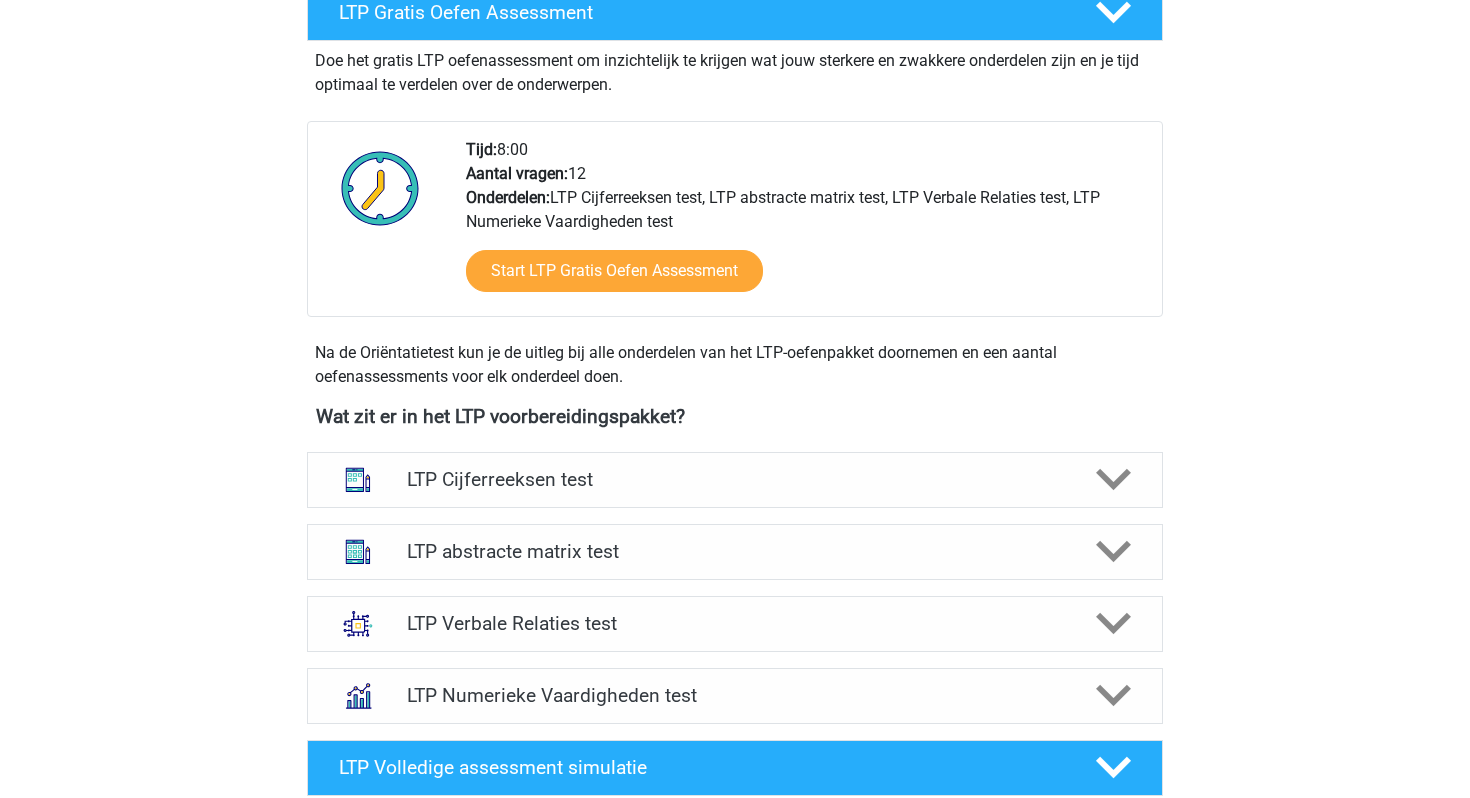 scroll, scrollTop: 953, scrollLeft: 0, axis: vertical 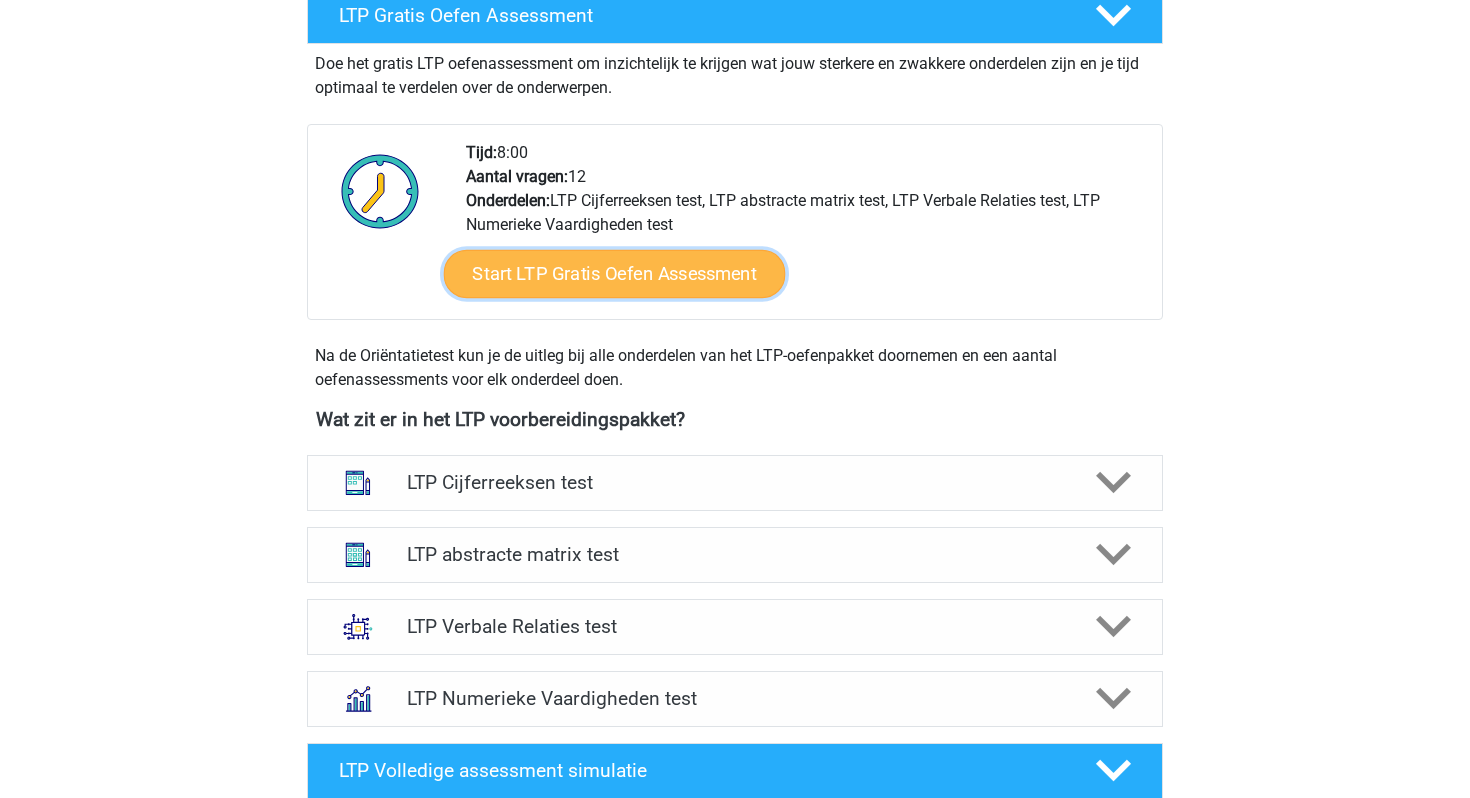click on "Start LTP Gratis Oefen Assessment" at bounding box center (615, 274) 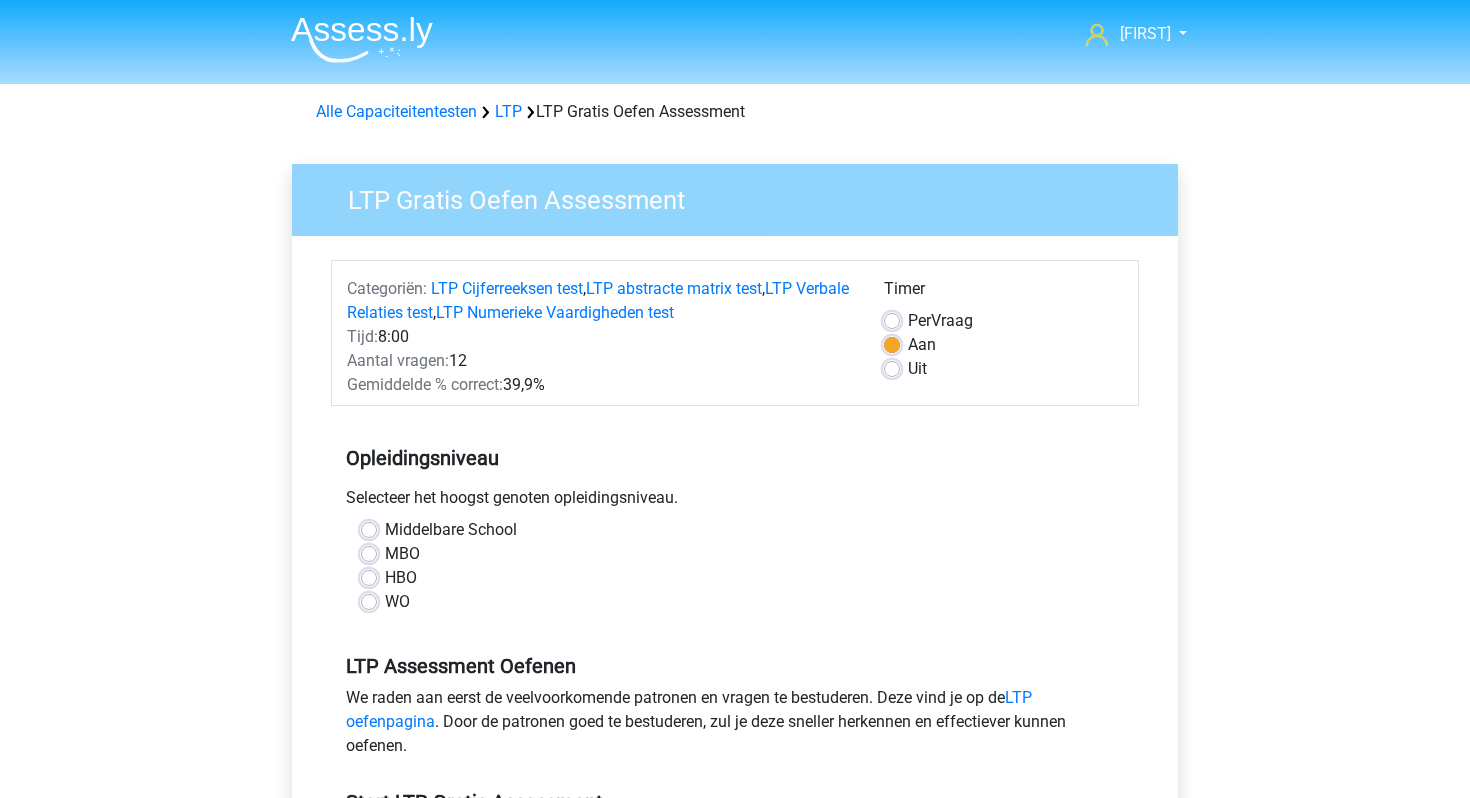 scroll, scrollTop: 0, scrollLeft: 0, axis: both 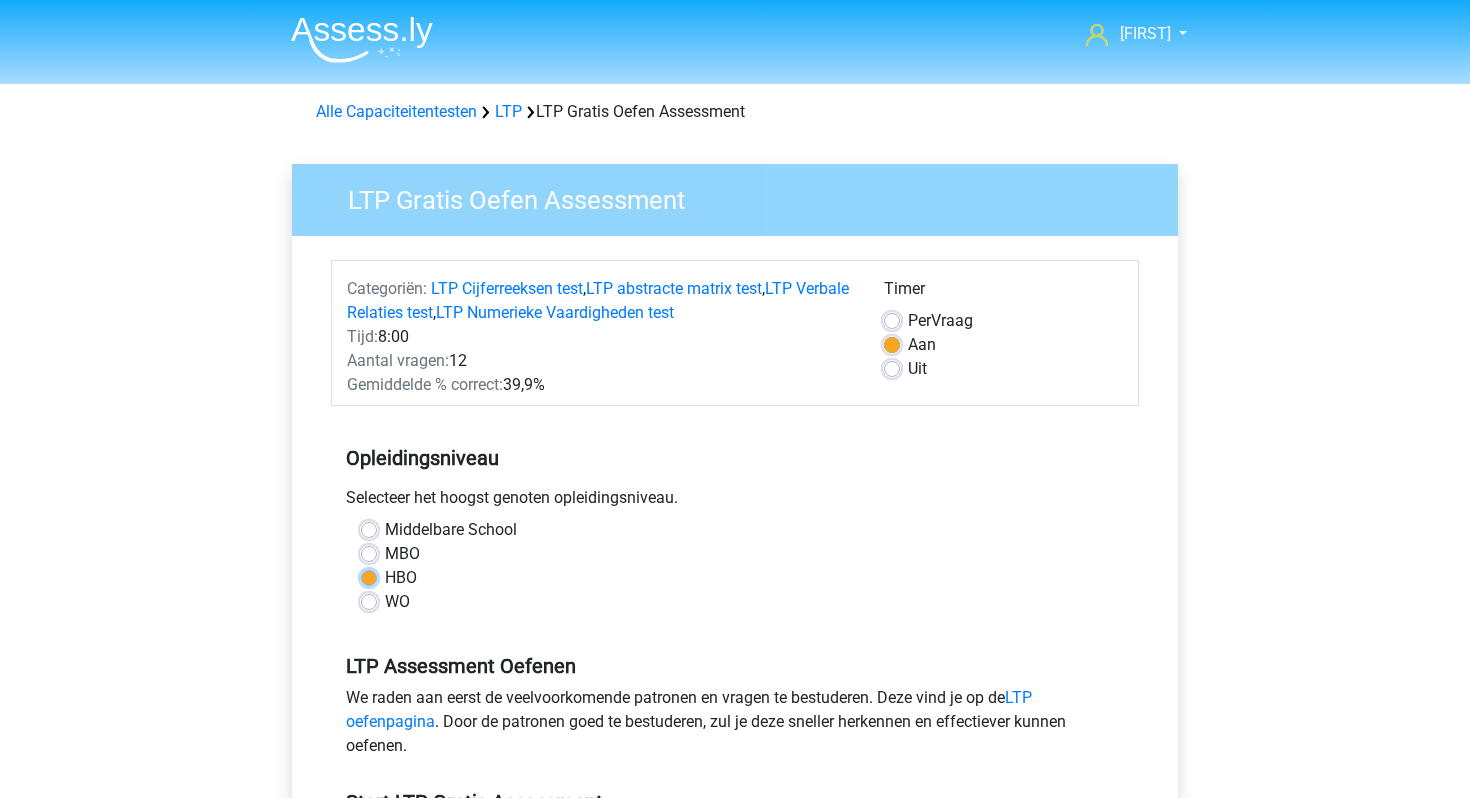 click on "HBO" at bounding box center (369, 576) 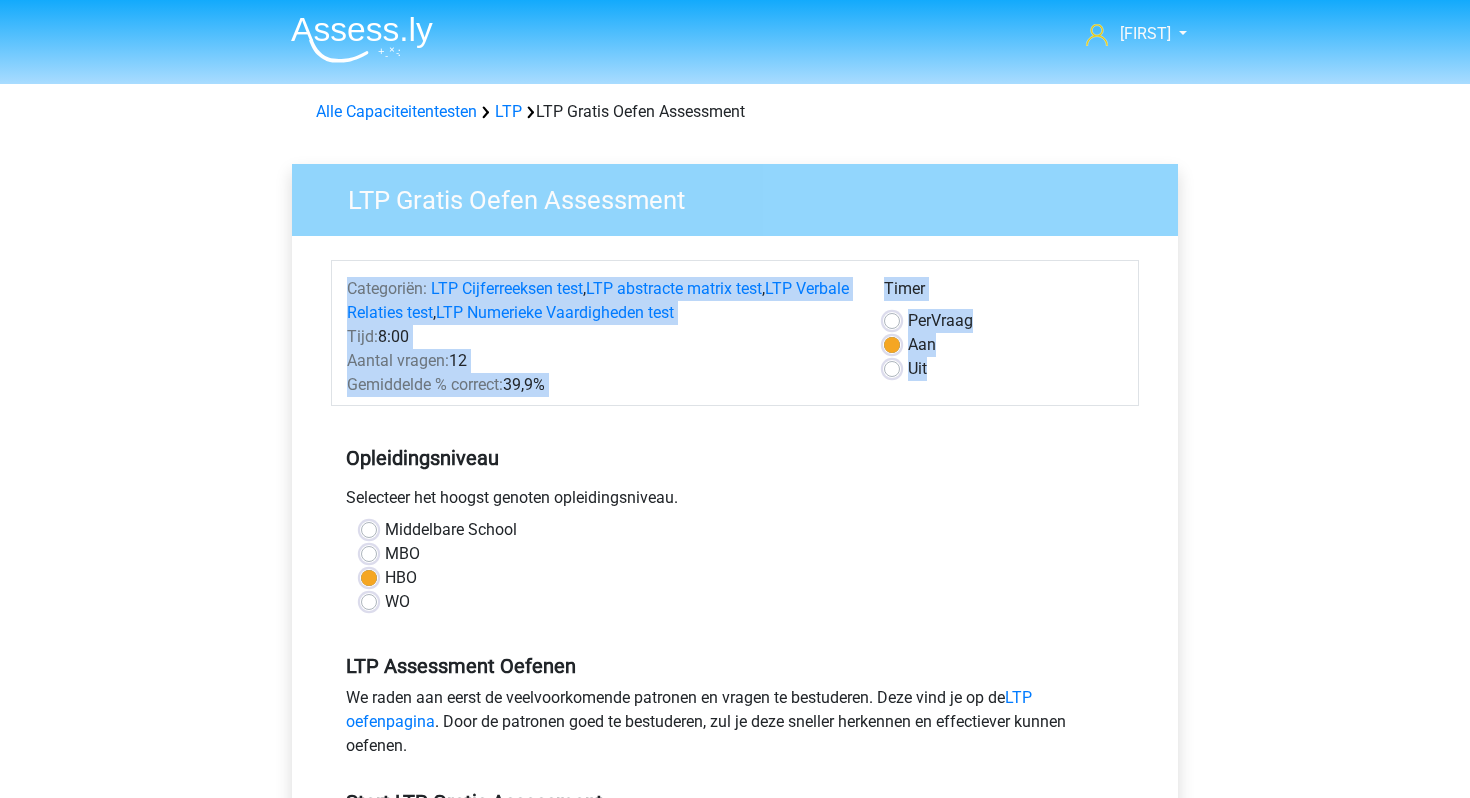 drag, startPoint x: 333, startPoint y: 278, endPoint x: 943, endPoint y: 409, distance: 623.90784 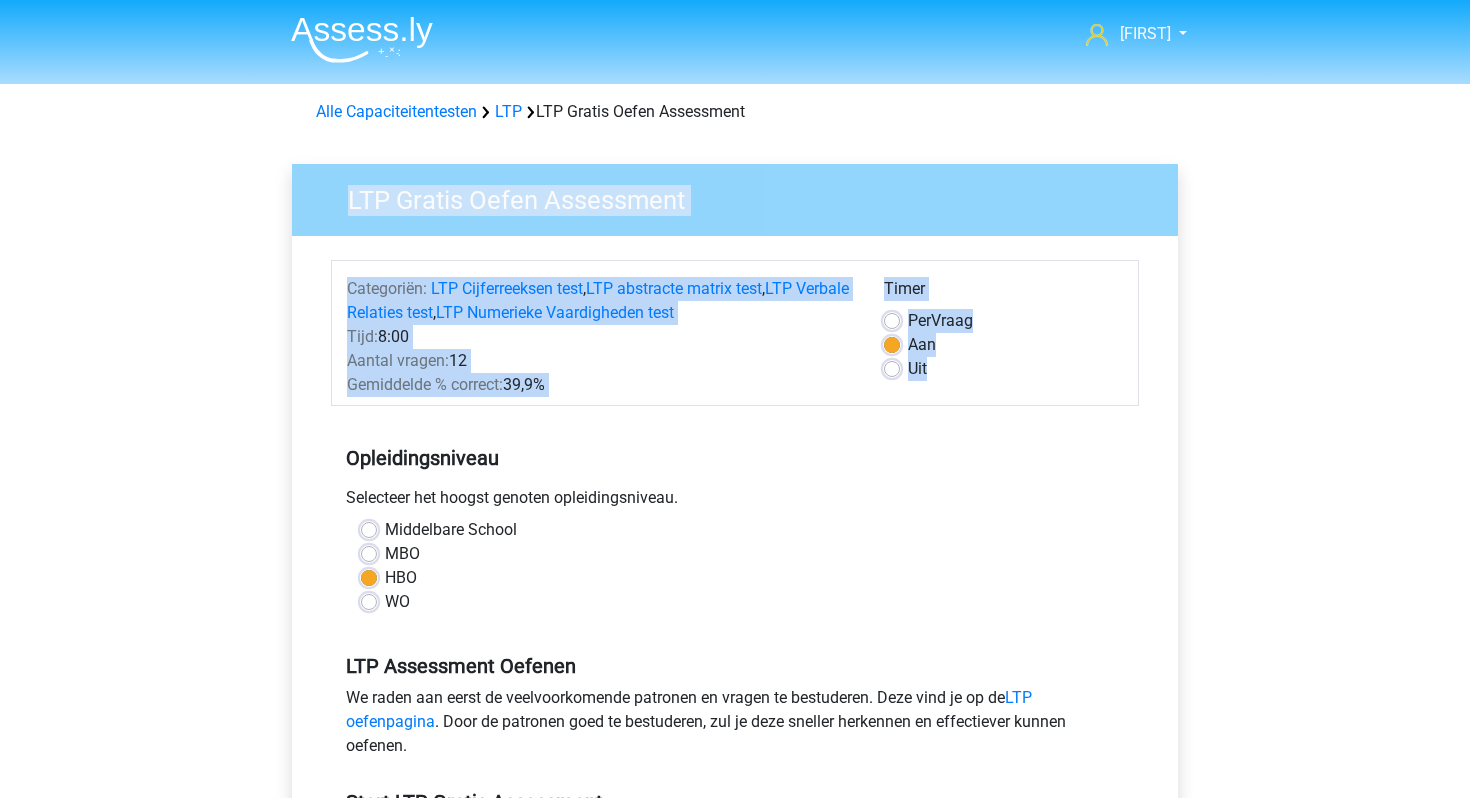 drag, startPoint x: 939, startPoint y: 402, endPoint x: 341, endPoint y: 192, distance: 633.8012 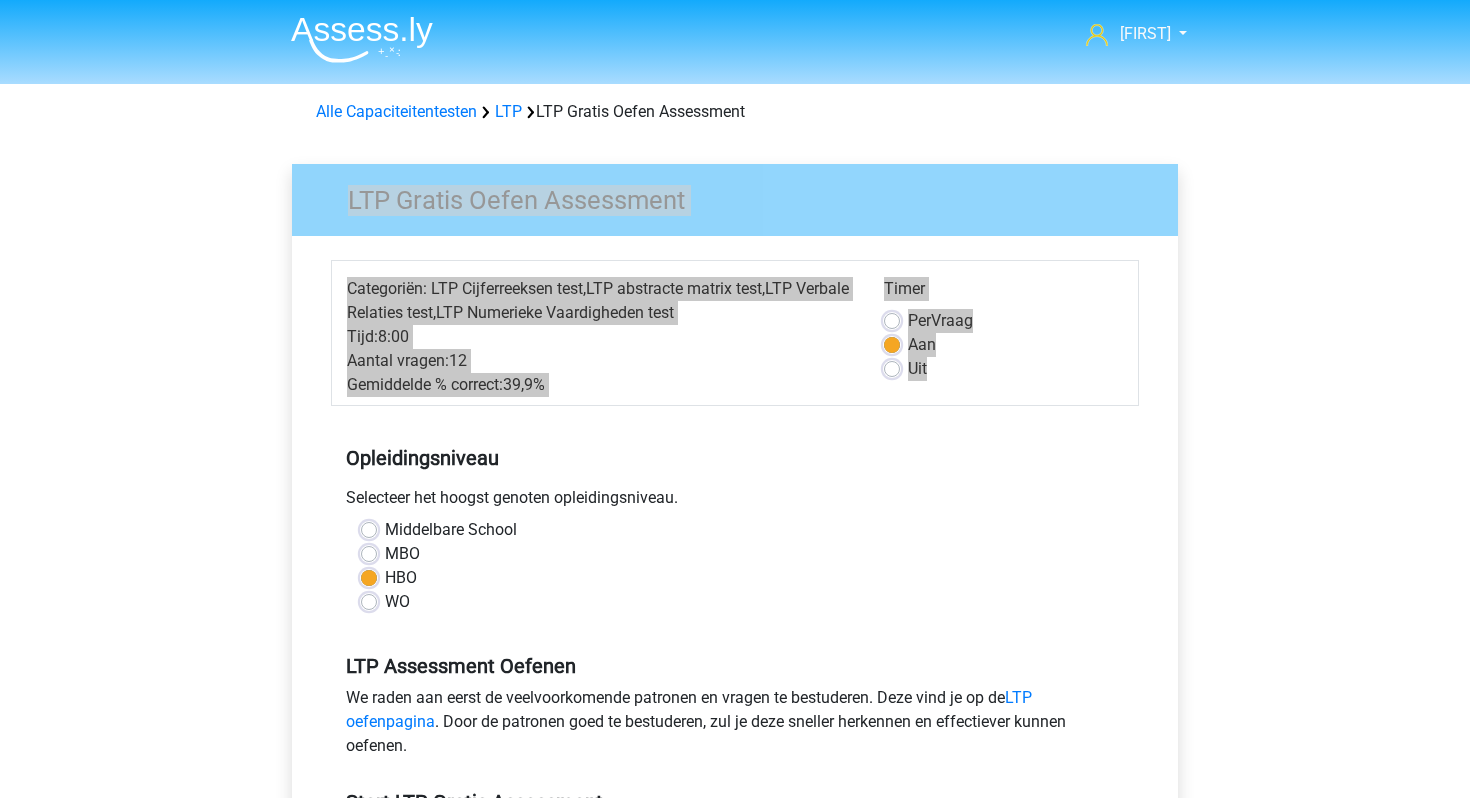 drag, startPoint x: 343, startPoint y: 192, endPoint x: 682, endPoint y: 4, distance: 387.6403 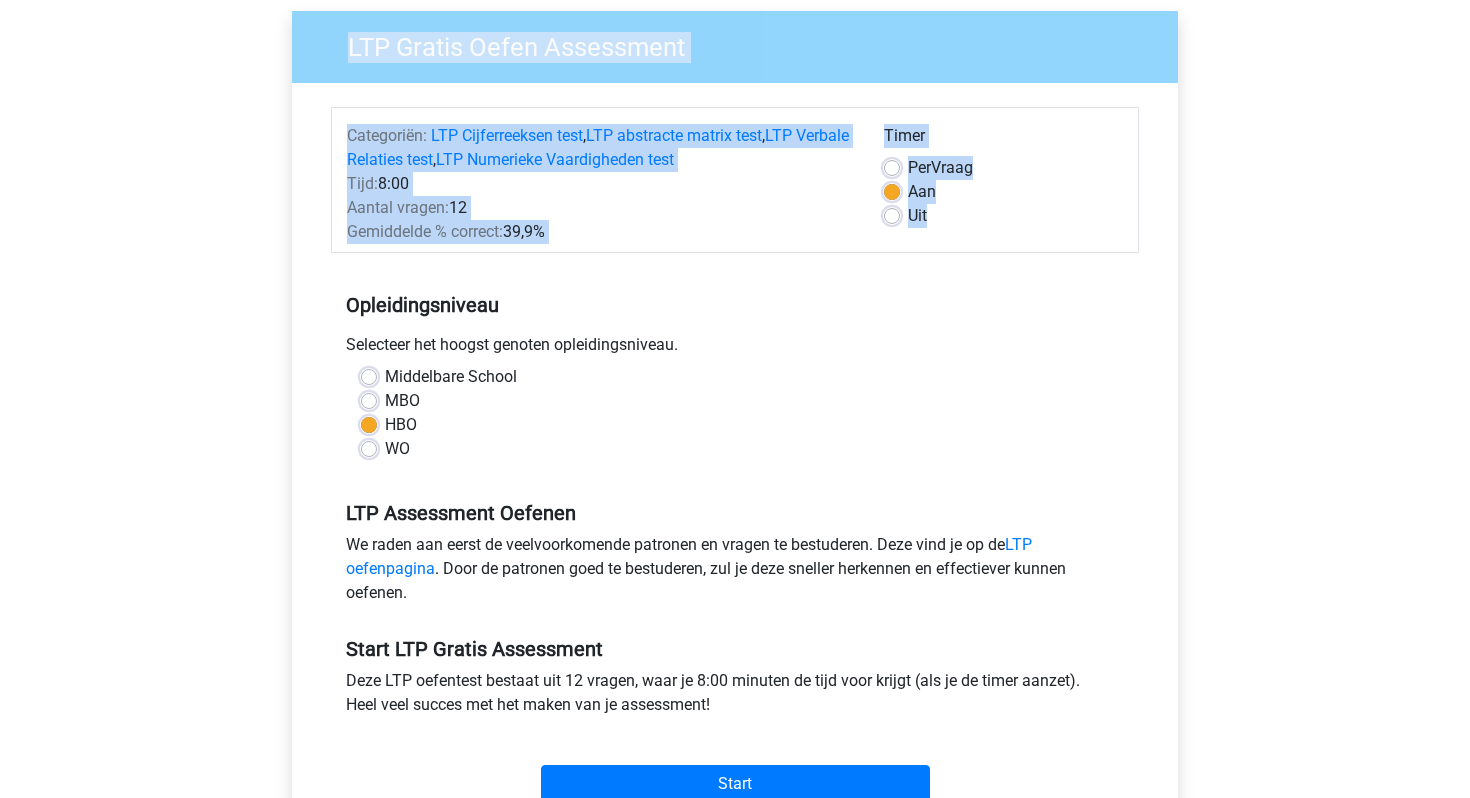 scroll, scrollTop: 164, scrollLeft: 0, axis: vertical 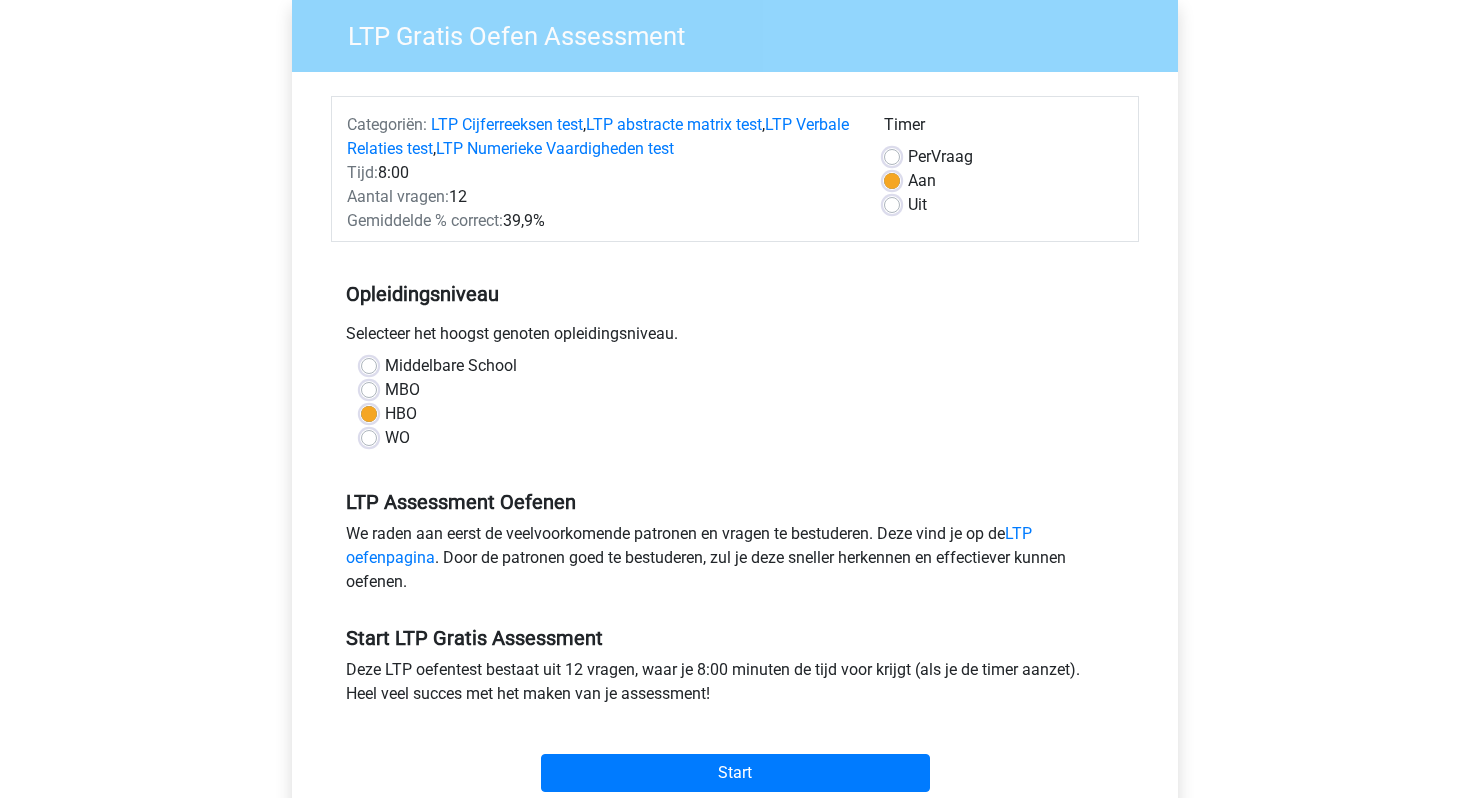 click on "LTP
Assessment Oefenen" at bounding box center (735, 502) 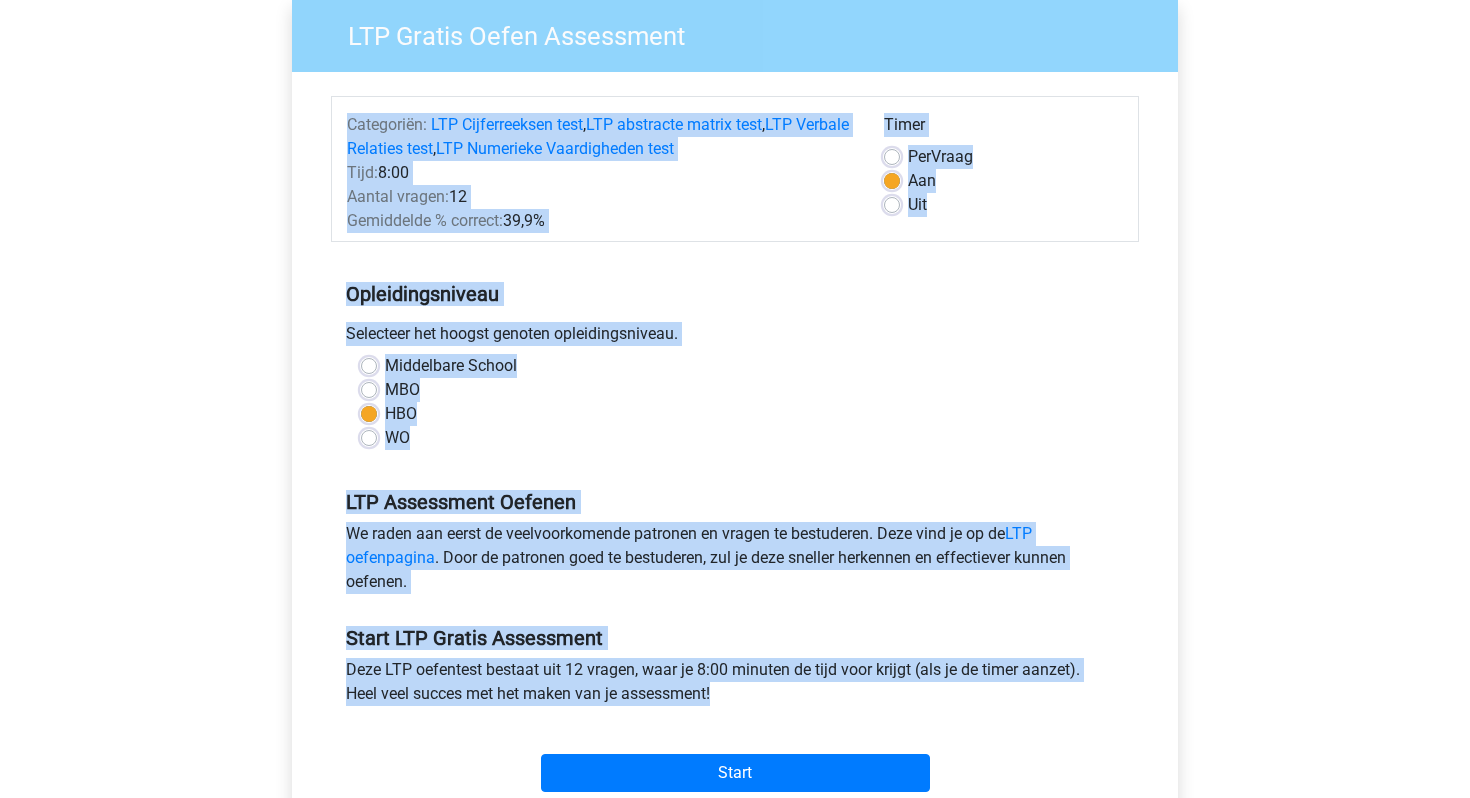 scroll, scrollTop: 0, scrollLeft: 0, axis: both 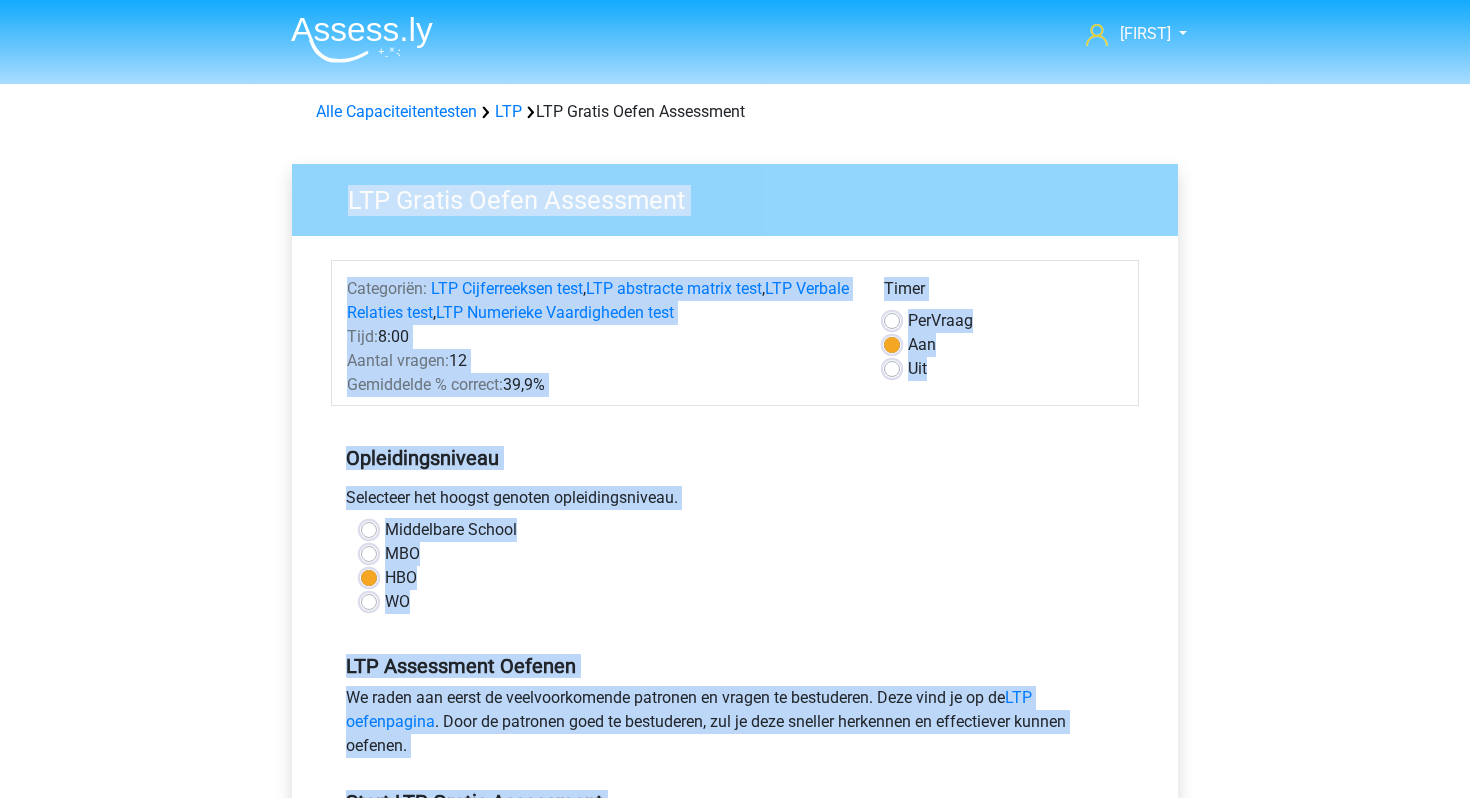 drag, startPoint x: 800, startPoint y: 697, endPoint x: 349, endPoint y: 200, distance: 671.1259 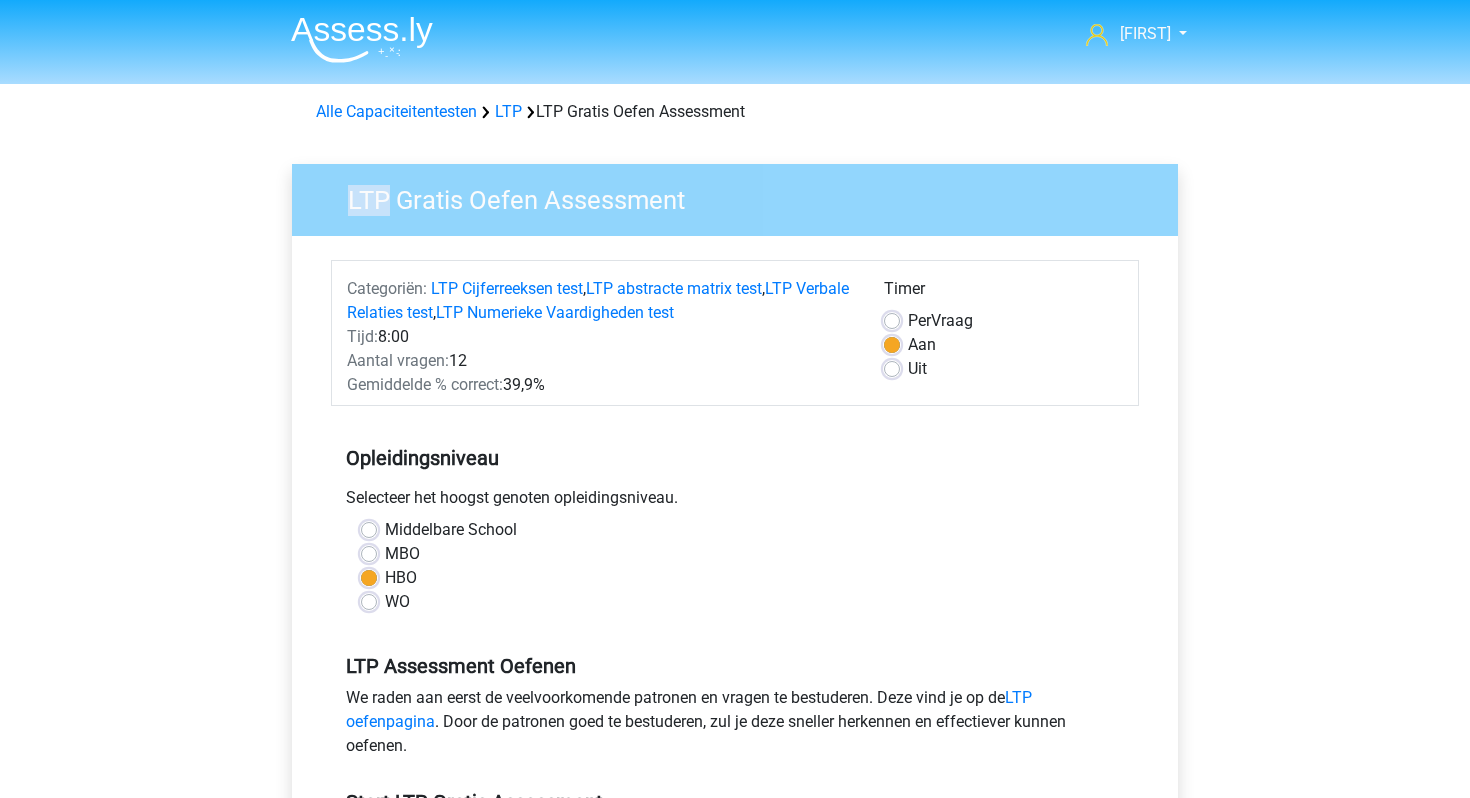 click on "LTP
Gratis Oefen Assessment" at bounding box center (743, 196) 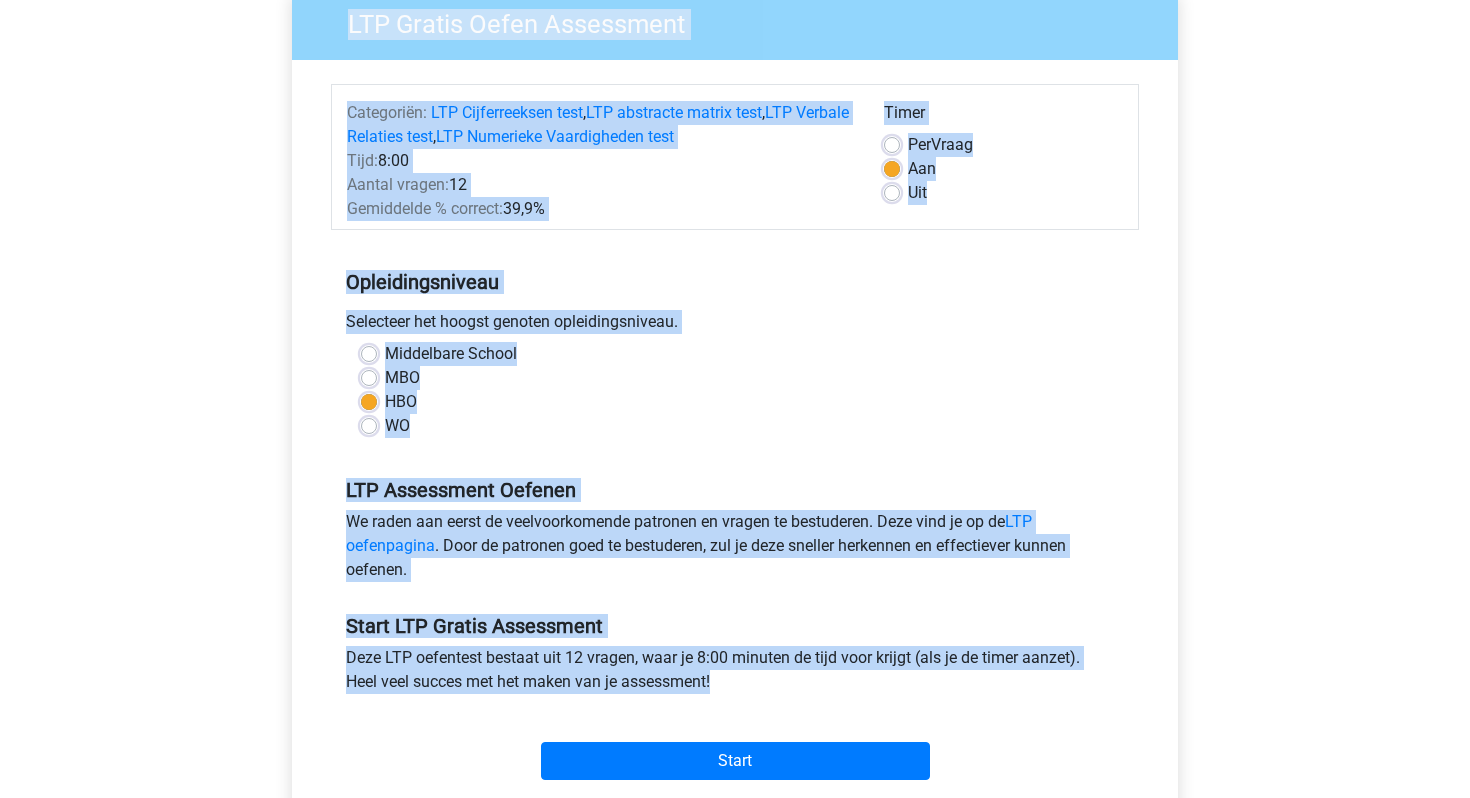 scroll, scrollTop: 236, scrollLeft: 0, axis: vertical 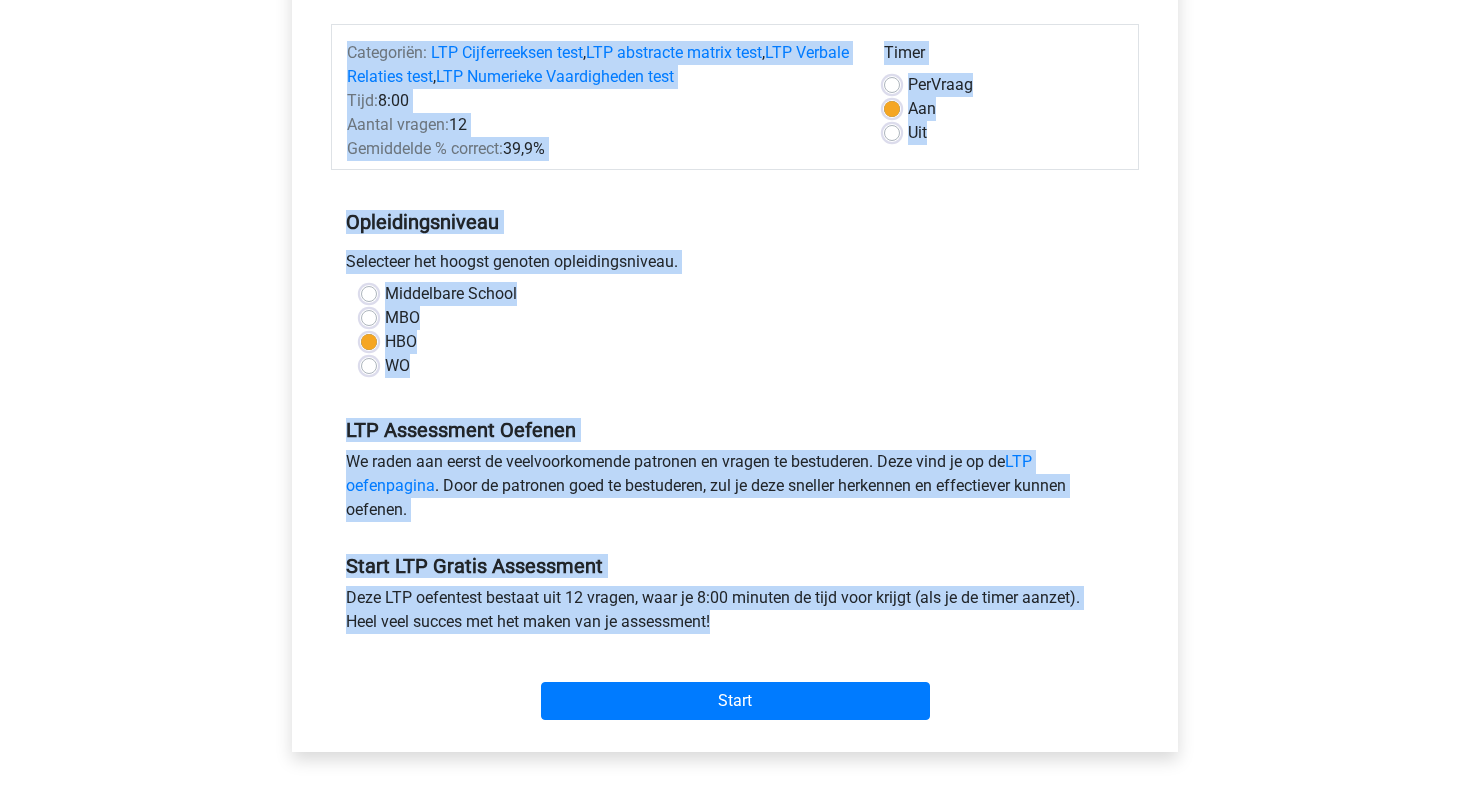 drag, startPoint x: 347, startPoint y: 200, endPoint x: 917, endPoint y: 622, distance: 709.2136 